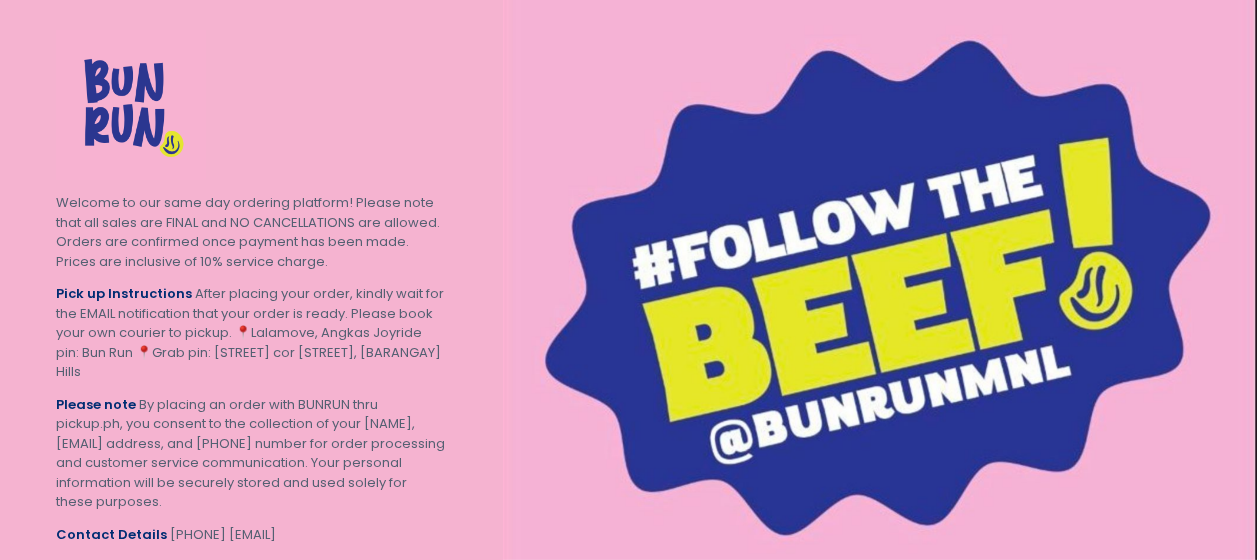 scroll, scrollTop: 0, scrollLeft: 0, axis: both 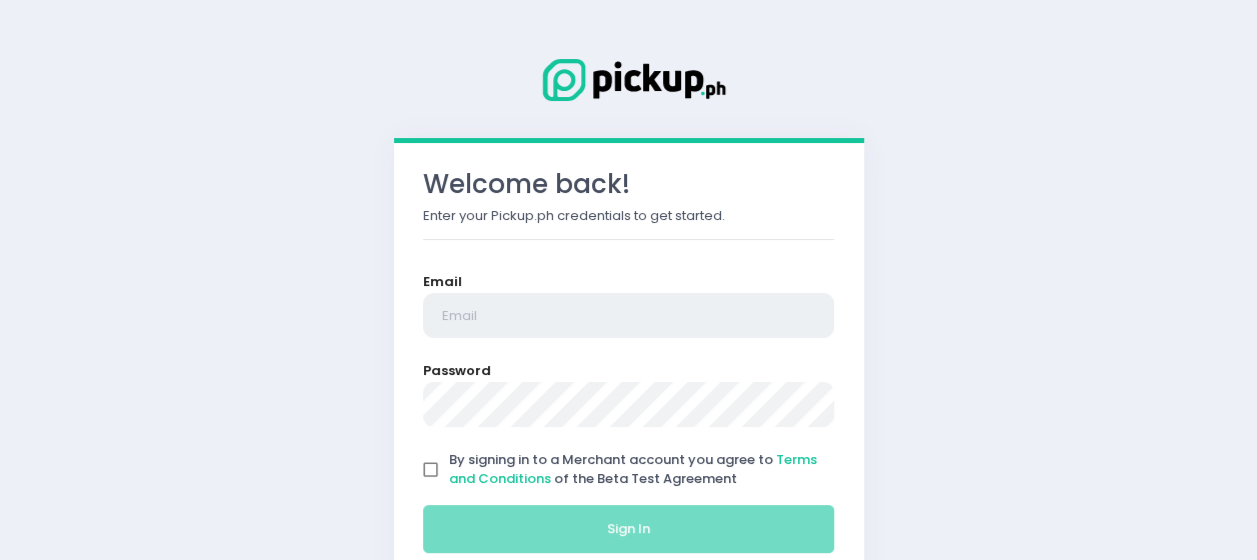 click at bounding box center [629, 316] 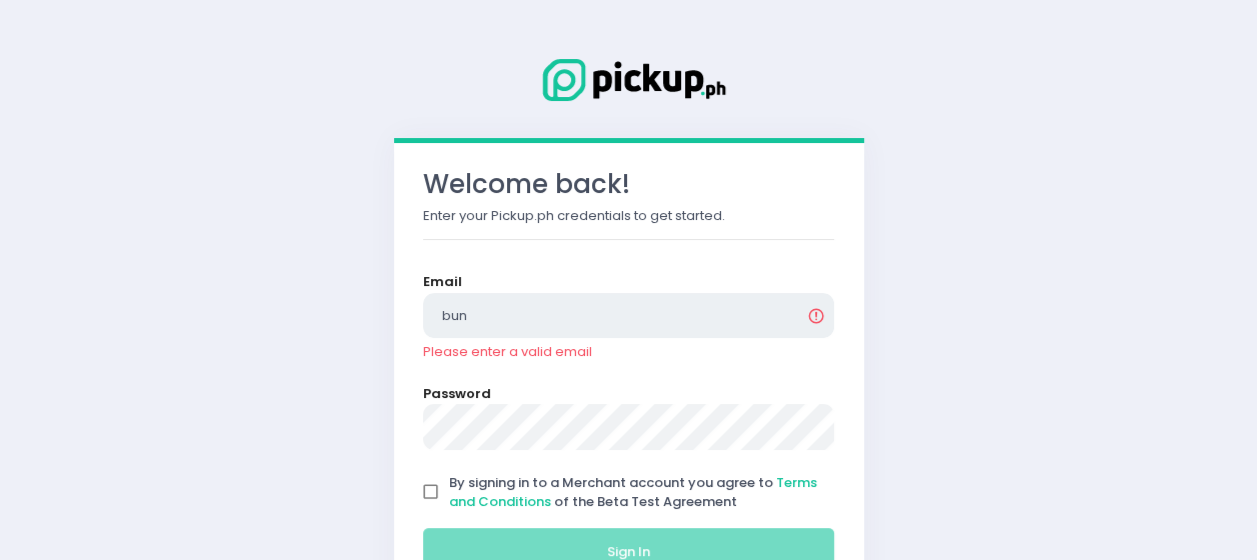 type on "bunrunmnl@[EXAMPLE.COM]" 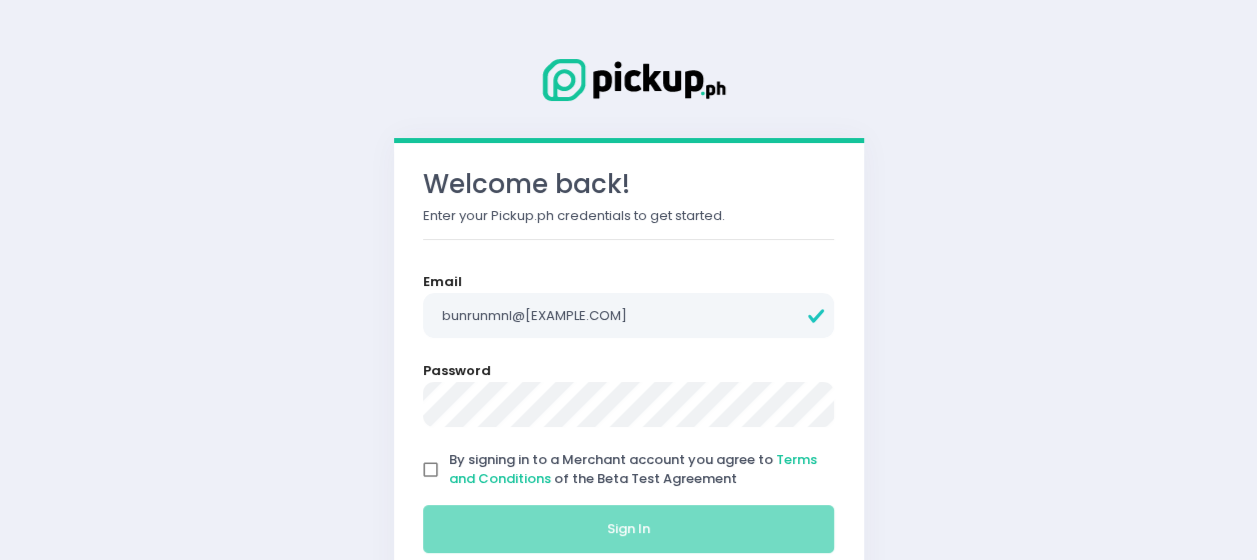 click on "By signing in to a Merchant account you agree to   Terms and Conditions   of the Beta Test Agreement" at bounding box center [431, 470] 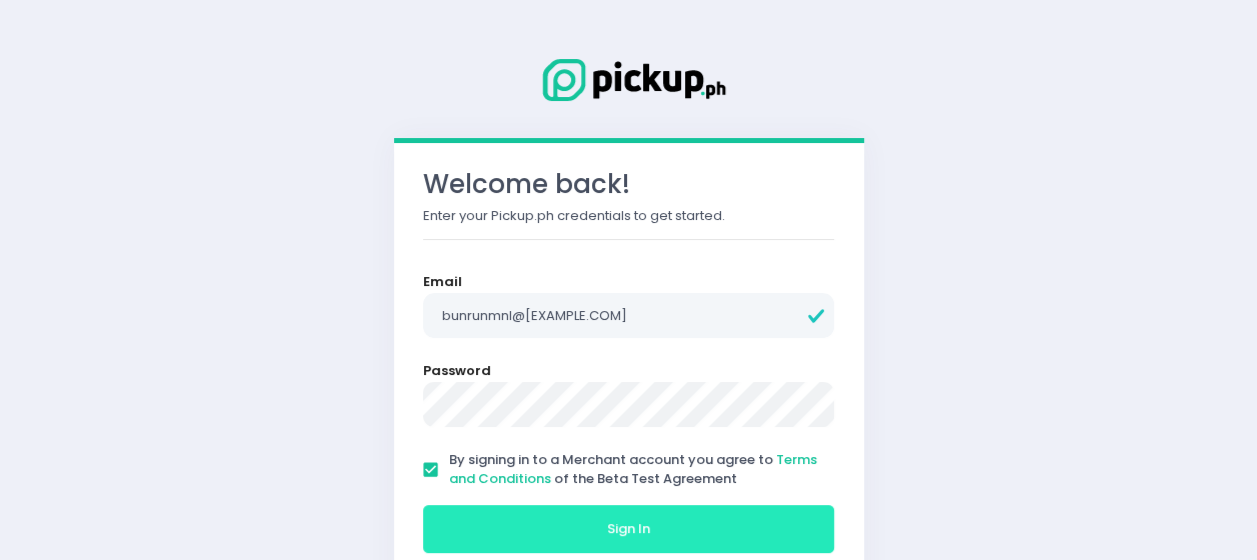 click on "Sign In" at bounding box center [629, 529] 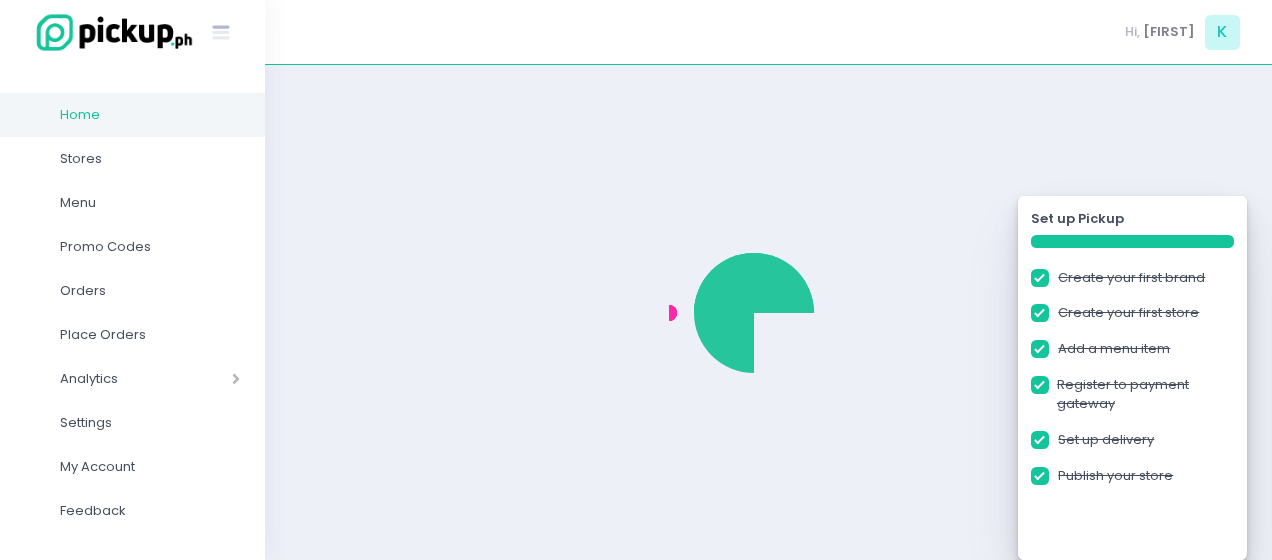 checkbox on "true" 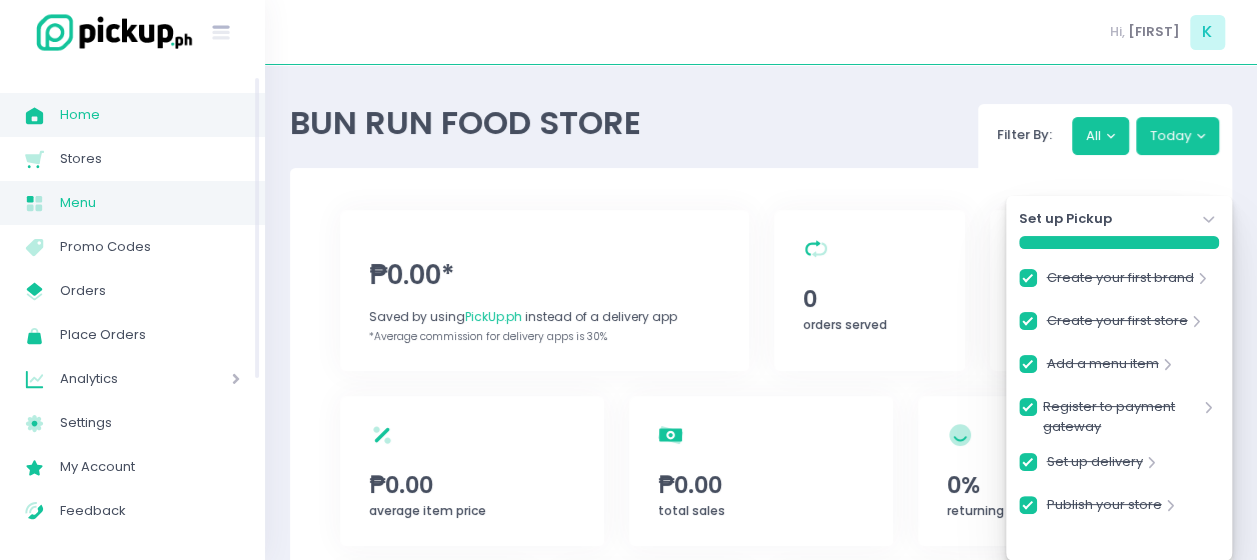 click on "Menu" at bounding box center [150, 203] 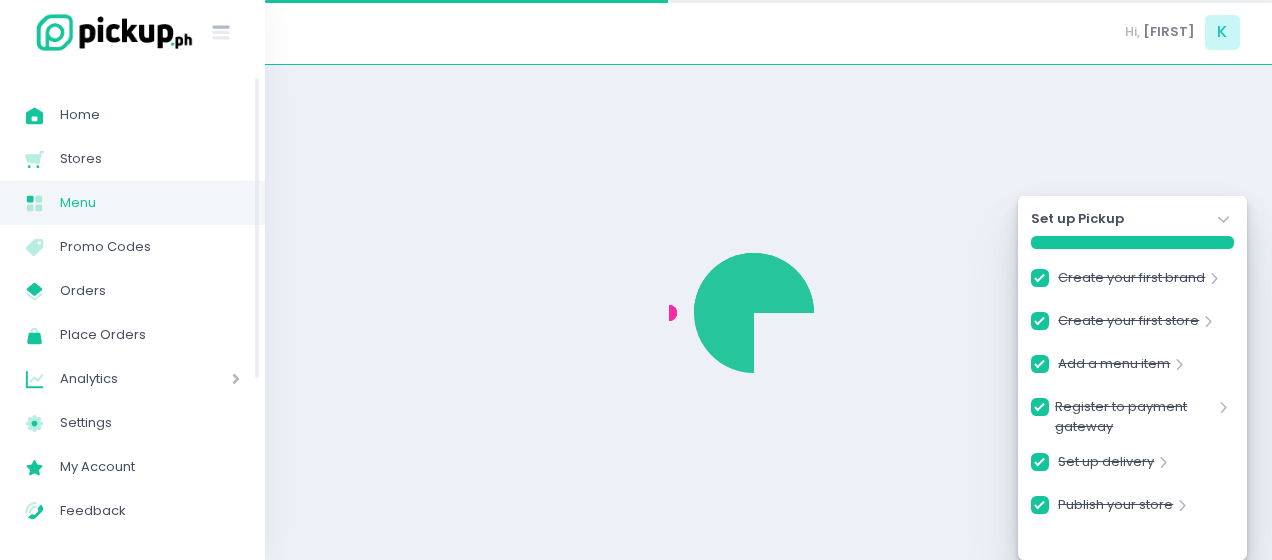 checkbox on "true" 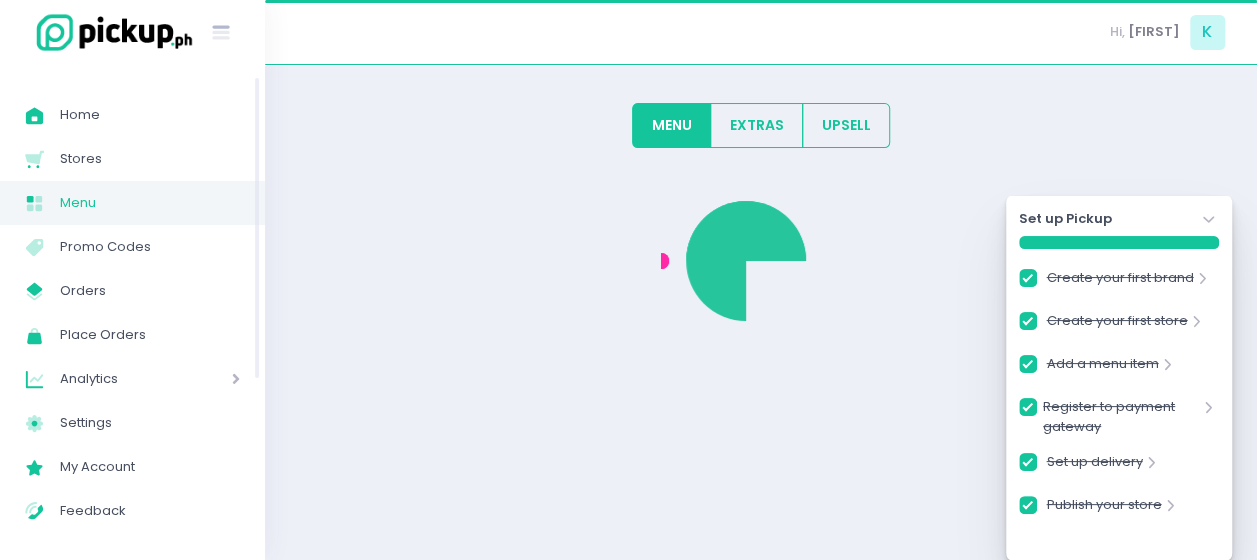 checkbox on "true" 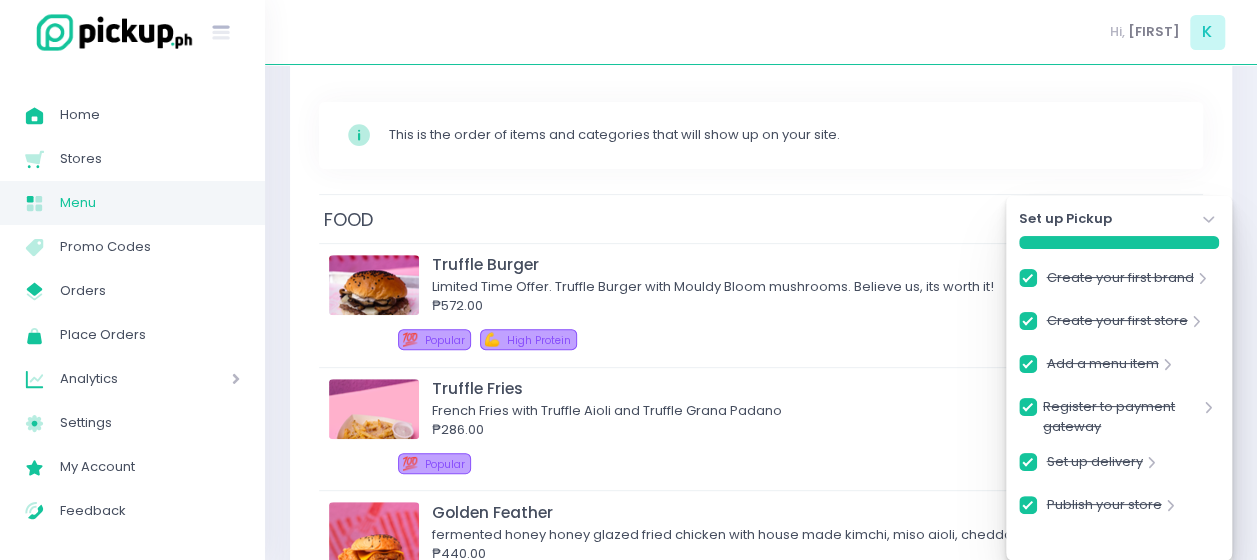 scroll, scrollTop: 252, scrollLeft: 0, axis: vertical 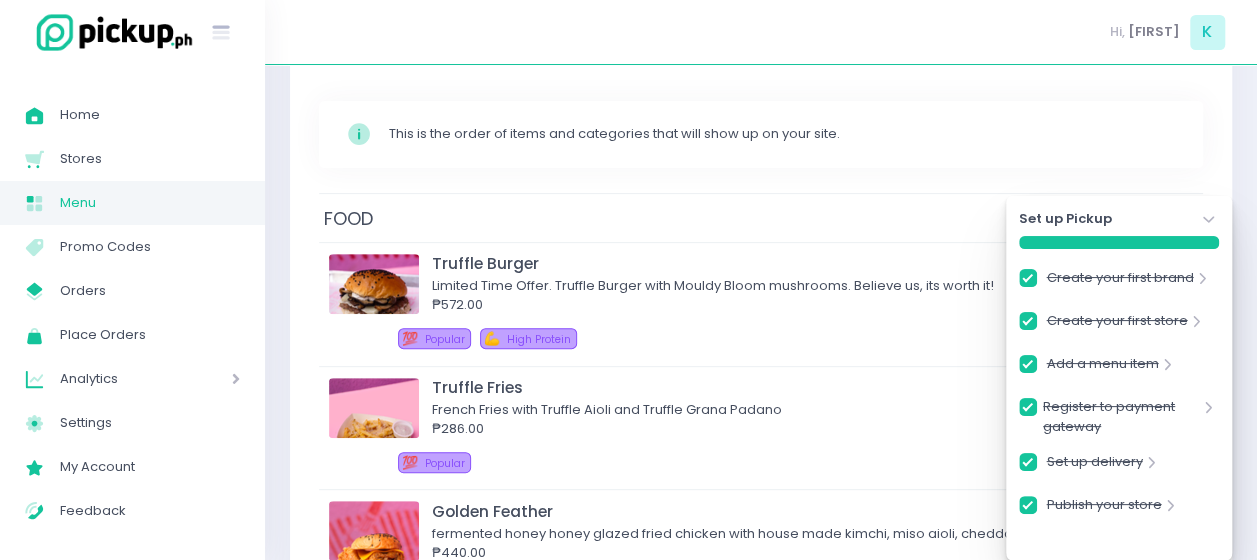 click on "Stockholm-icons / Navigation / Angle-down Created with Sketch." 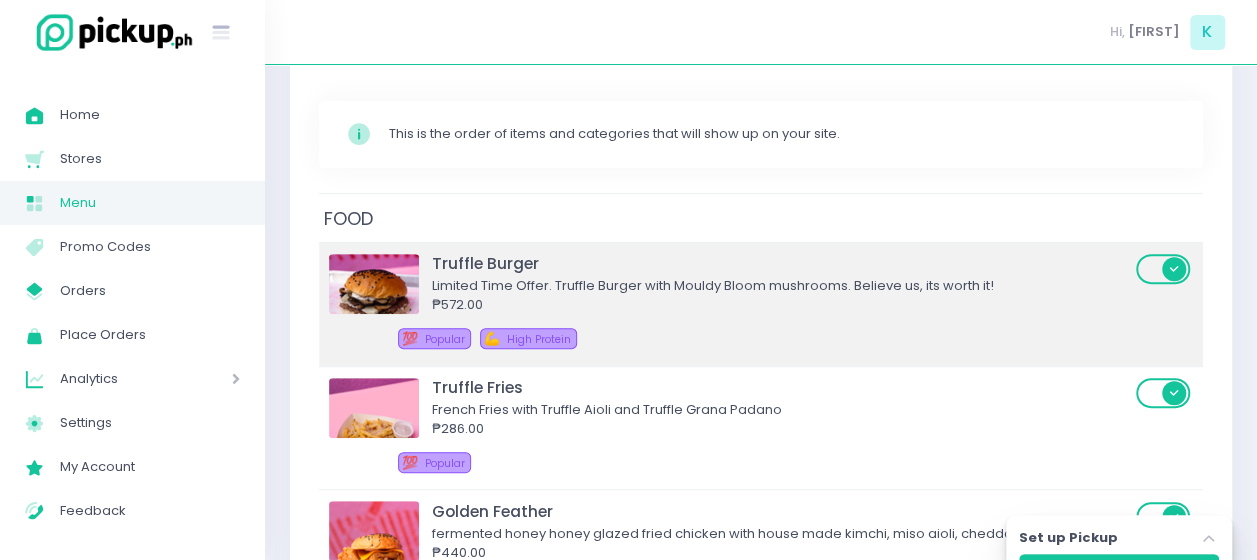 click at bounding box center (1164, 269) 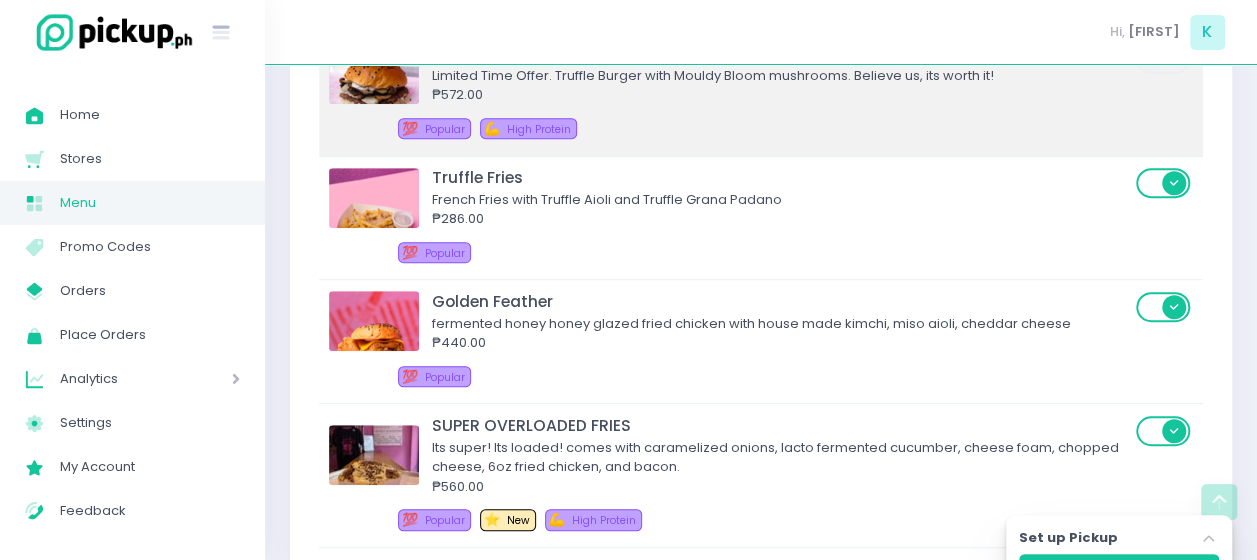 scroll, scrollTop: 465, scrollLeft: 0, axis: vertical 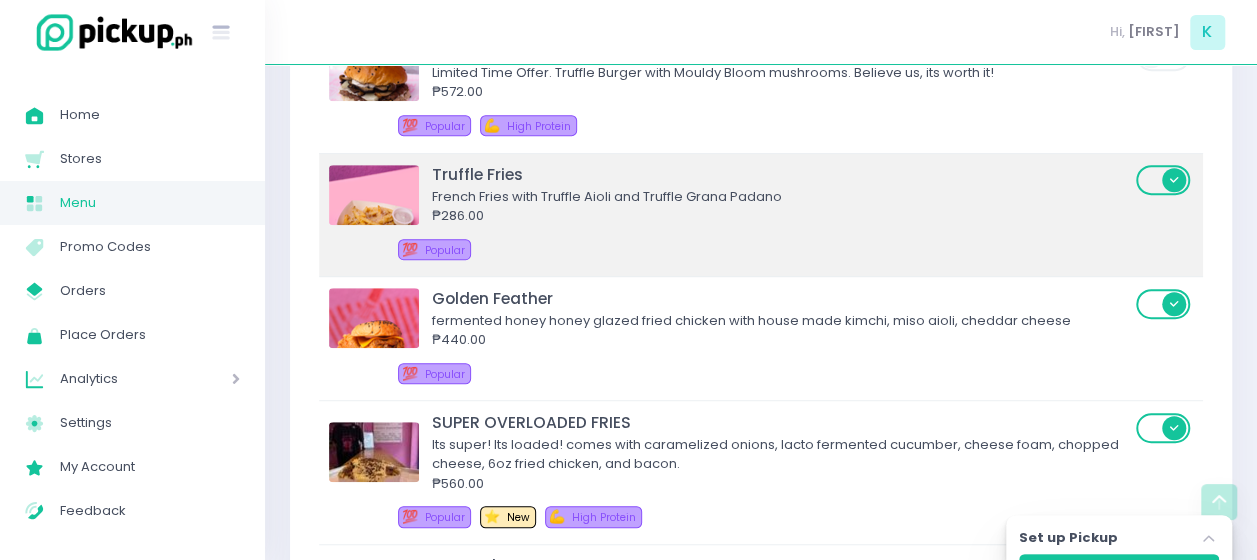 click at bounding box center [1164, 180] 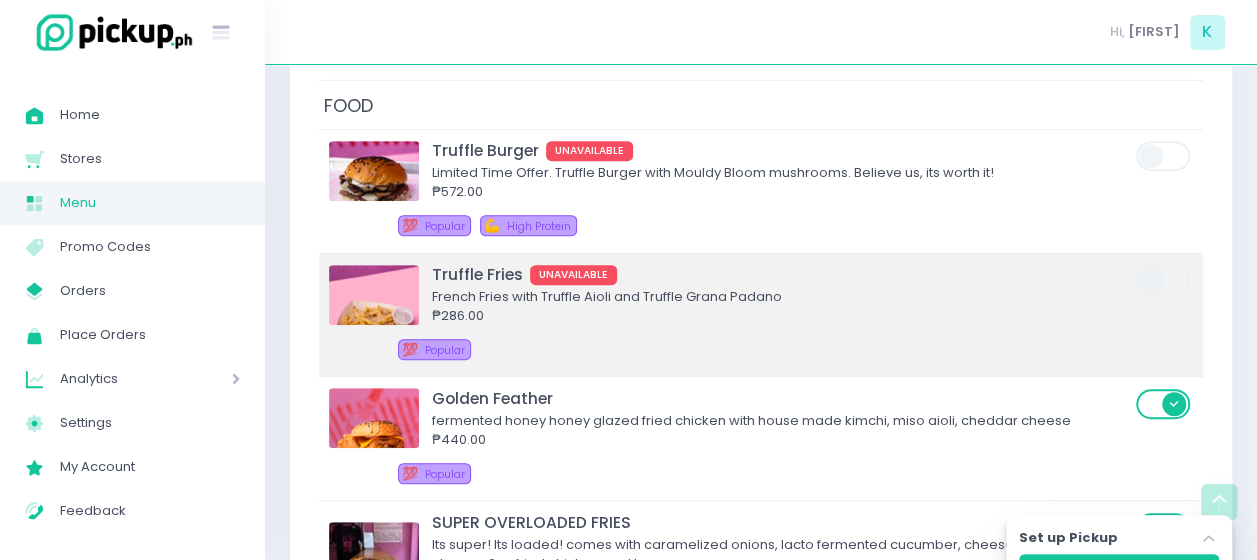 scroll, scrollTop: 347, scrollLeft: 0, axis: vertical 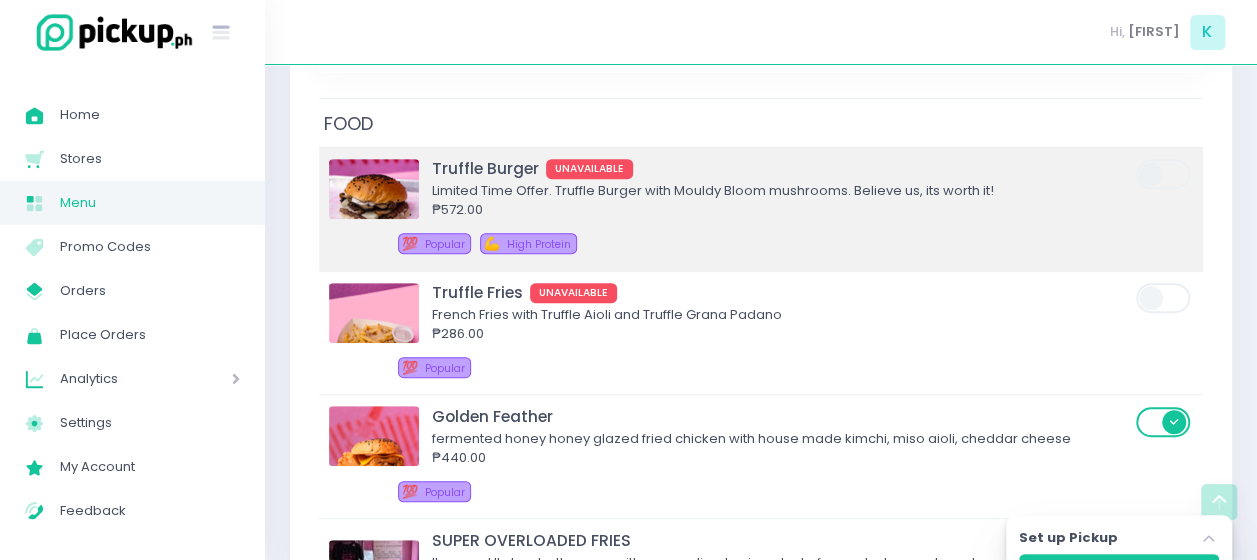 click at bounding box center (374, 189) 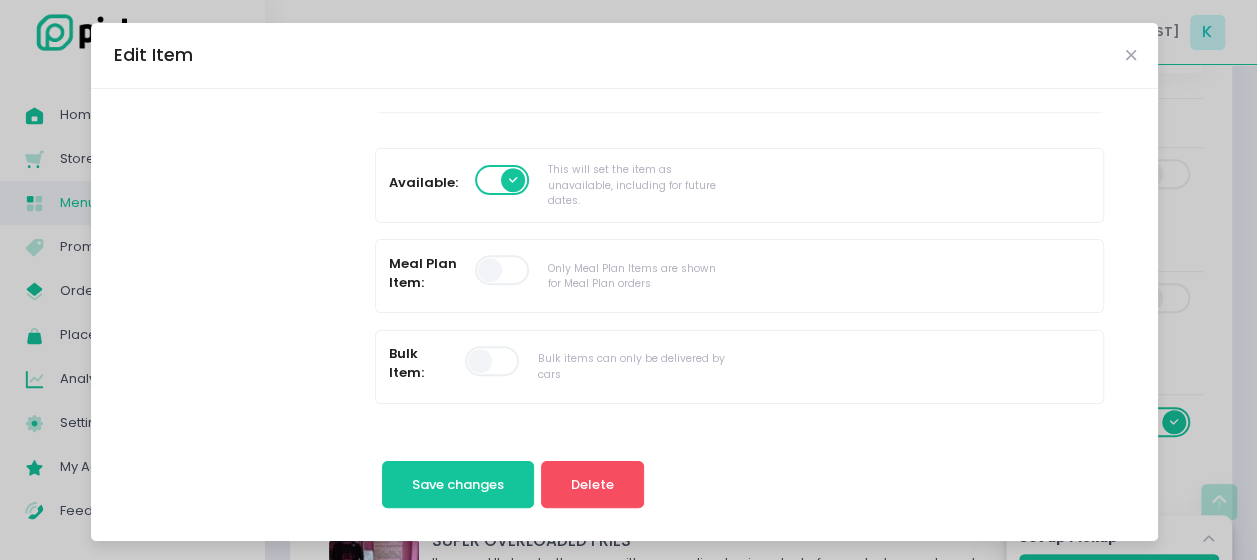 scroll, scrollTop: 514, scrollLeft: 0, axis: vertical 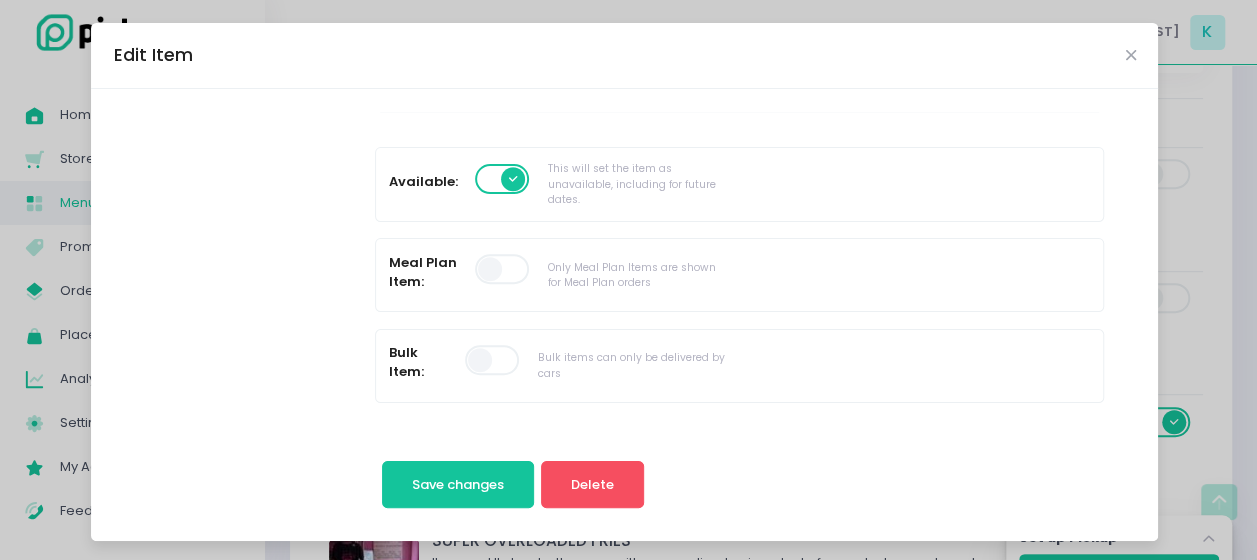 click at bounding box center (503, 179) 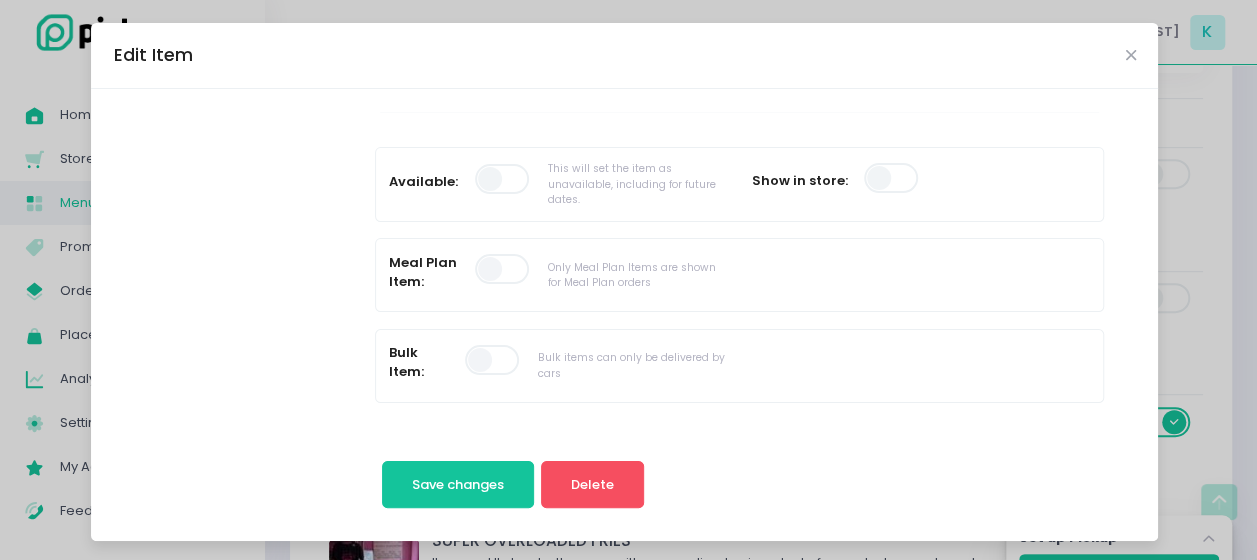 click on "Meal Plan Item: Only Meal Plan Items are shown for Meal Plan orders" at bounding box center [558, 275] 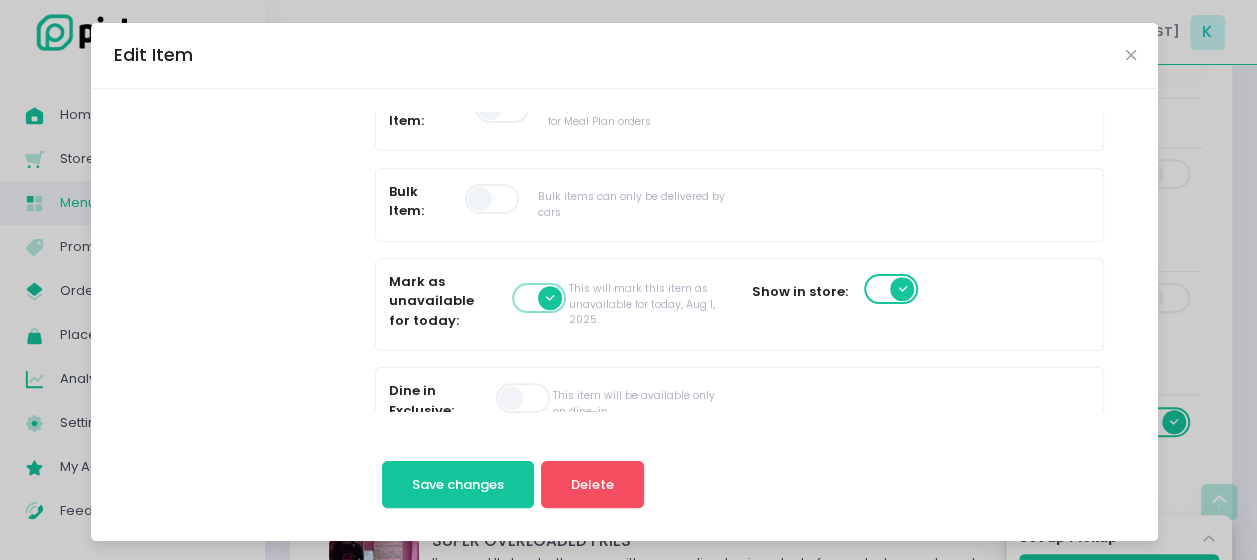 scroll, scrollTop: 676, scrollLeft: 0, axis: vertical 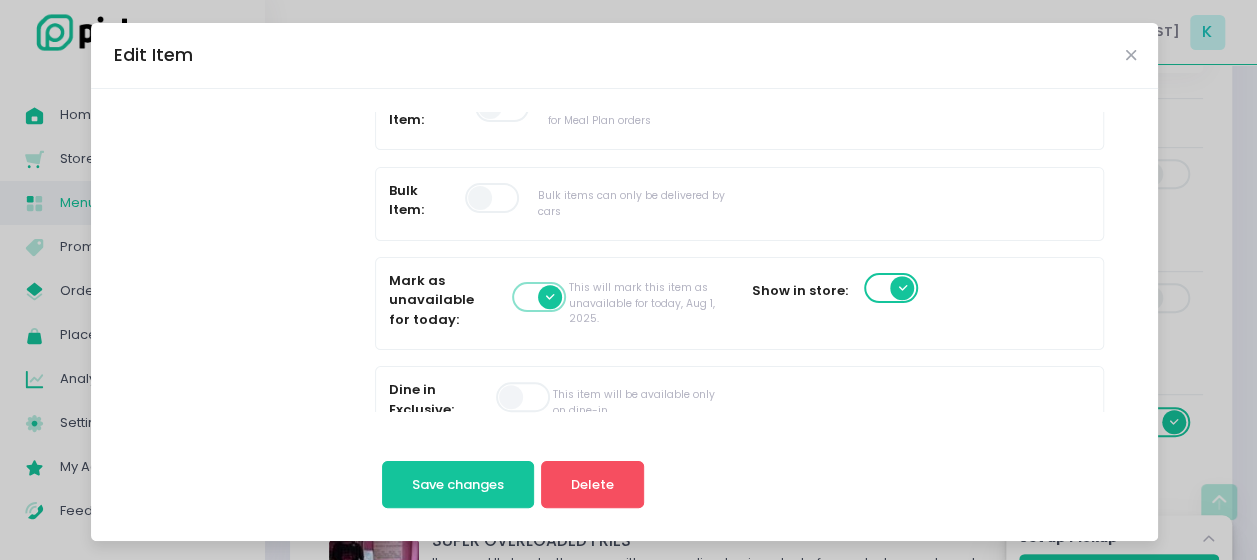 click at bounding box center (892, 288) 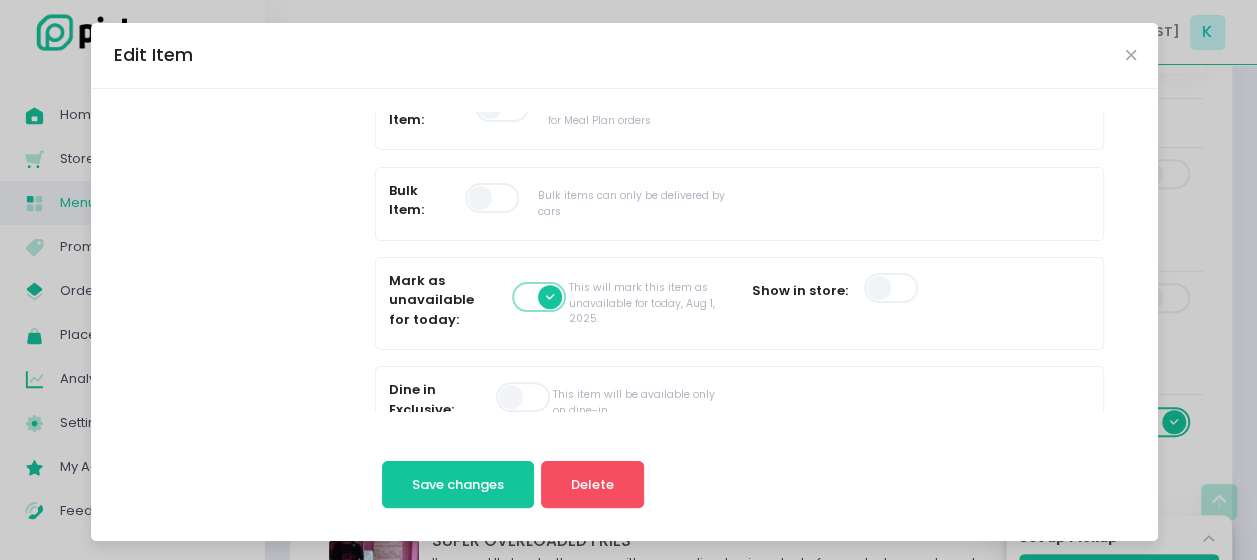 click at bounding box center (540, 297) 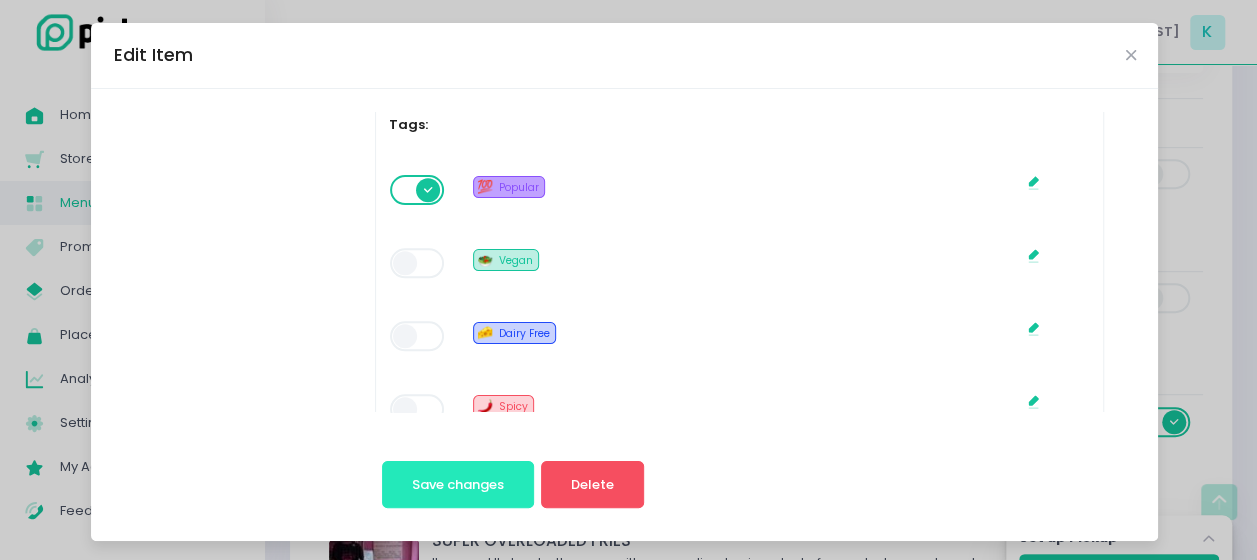 scroll, scrollTop: 1042, scrollLeft: 0, axis: vertical 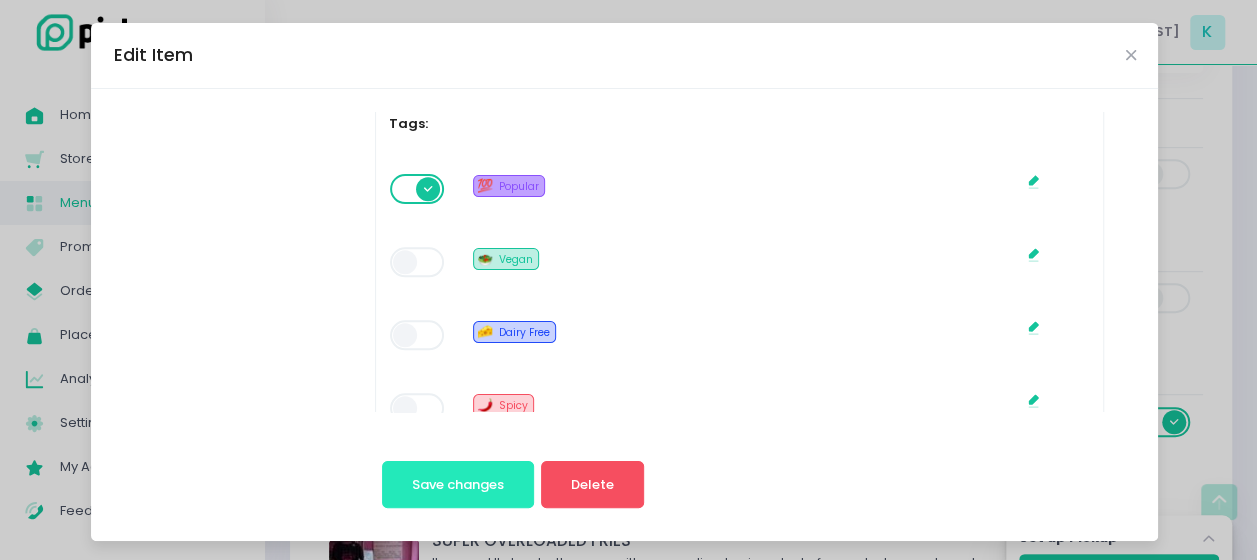 click on "Save changes" at bounding box center (458, 485) 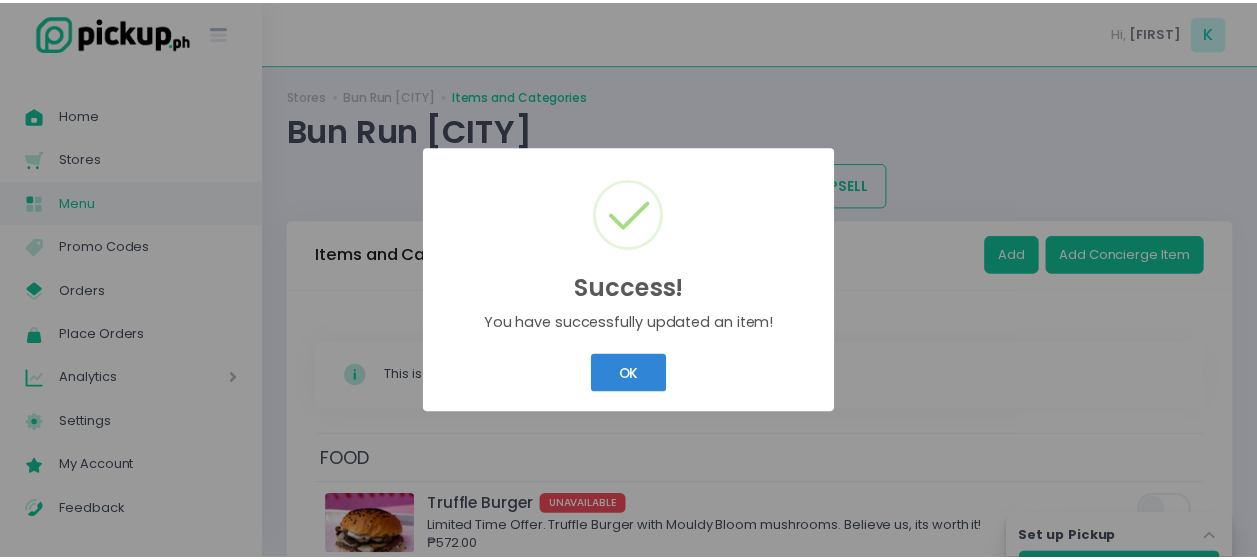 scroll, scrollTop: 347, scrollLeft: 0, axis: vertical 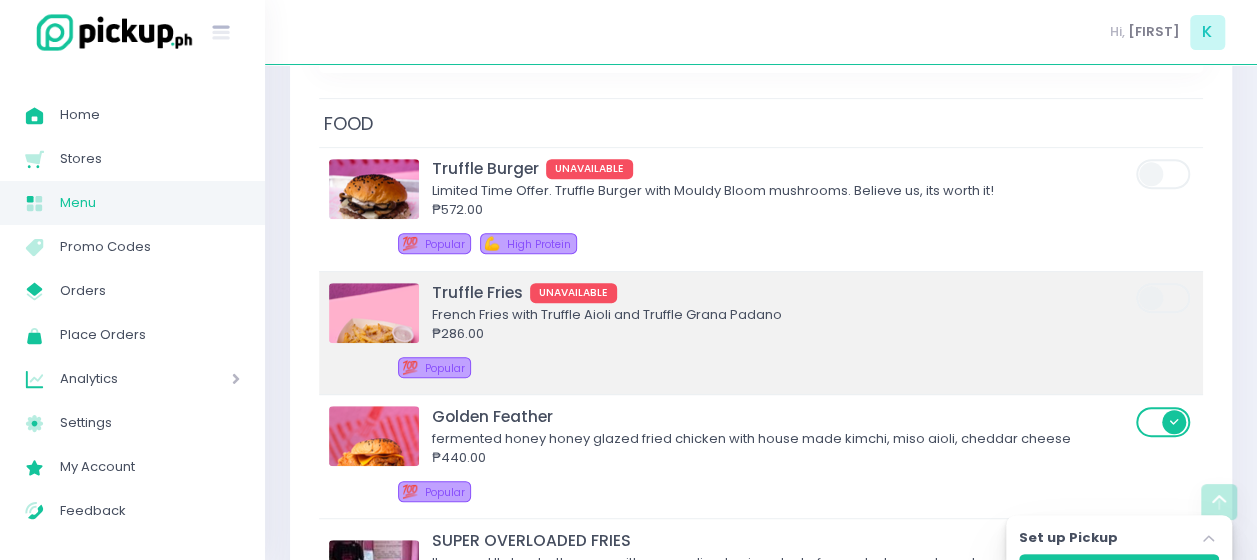 click on "💯 Popular" at bounding box center (773, 371) 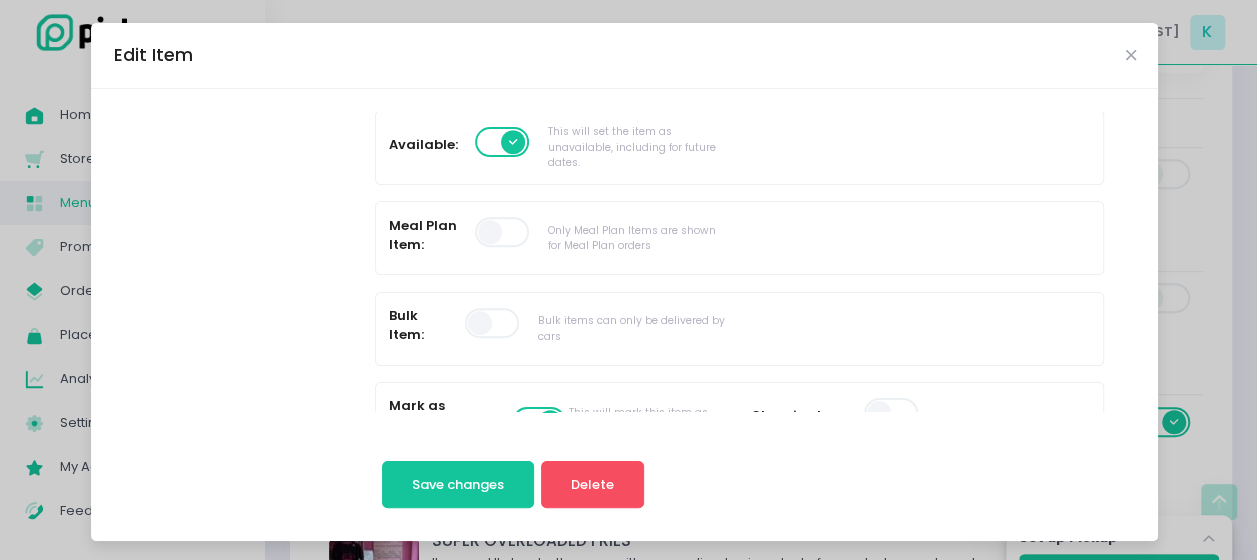 scroll, scrollTop: 546, scrollLeft: 0, axis: vertical 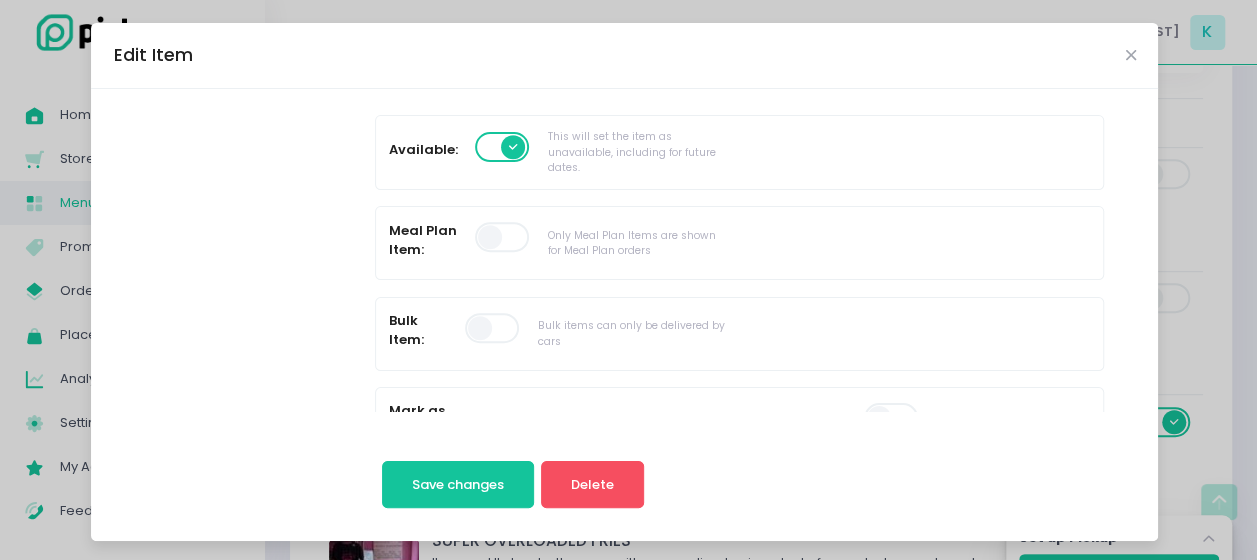 click at bounding box center (503, 153) 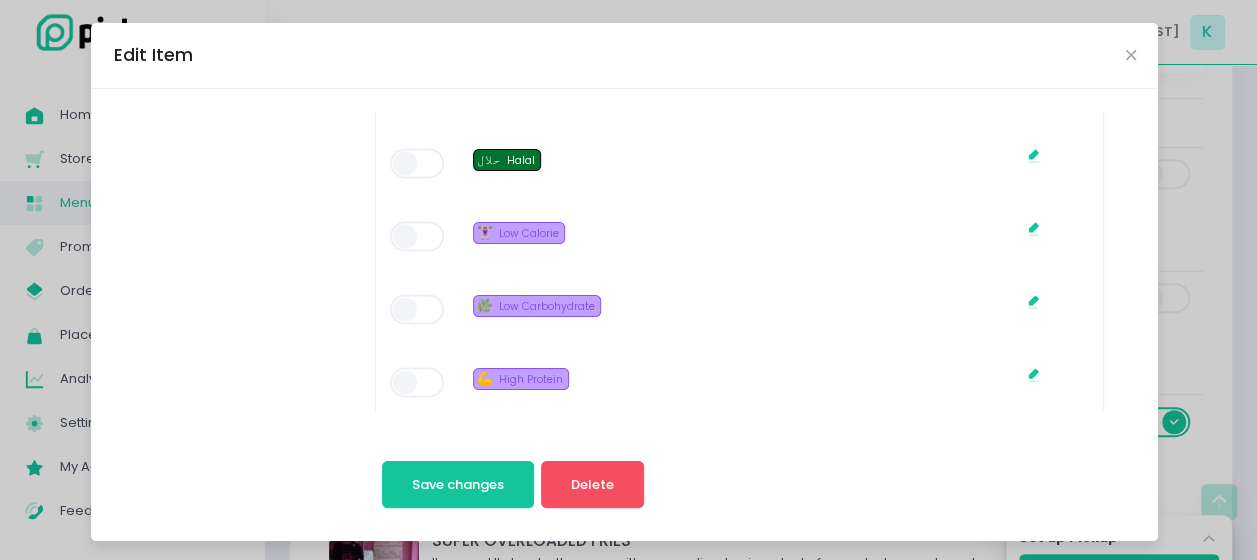 scroll, scrollTop: 1747, scrollLeft: 0, axis: vertical 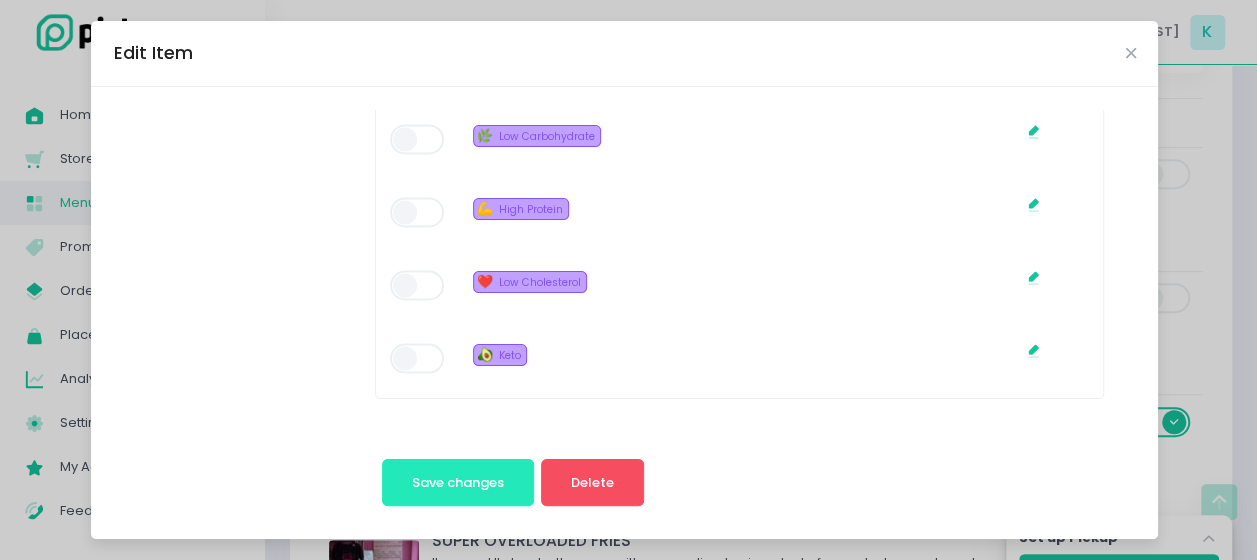 click on "Save changes" at bounding box center [458, 483] 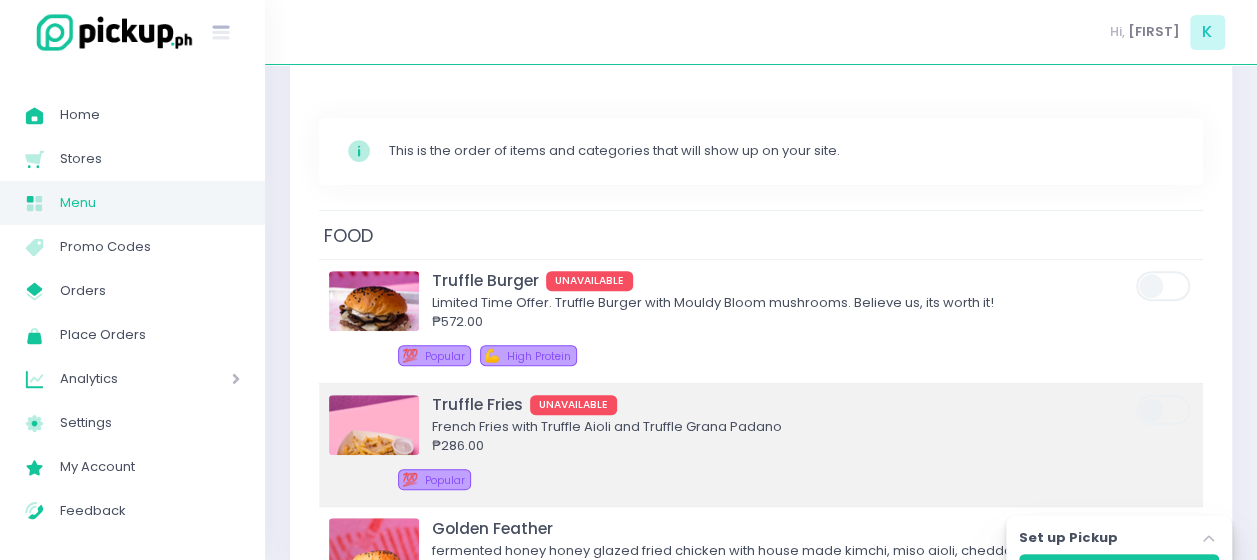 scroll, scrollTop: 267, scrollLeft: 0, axis: vertical 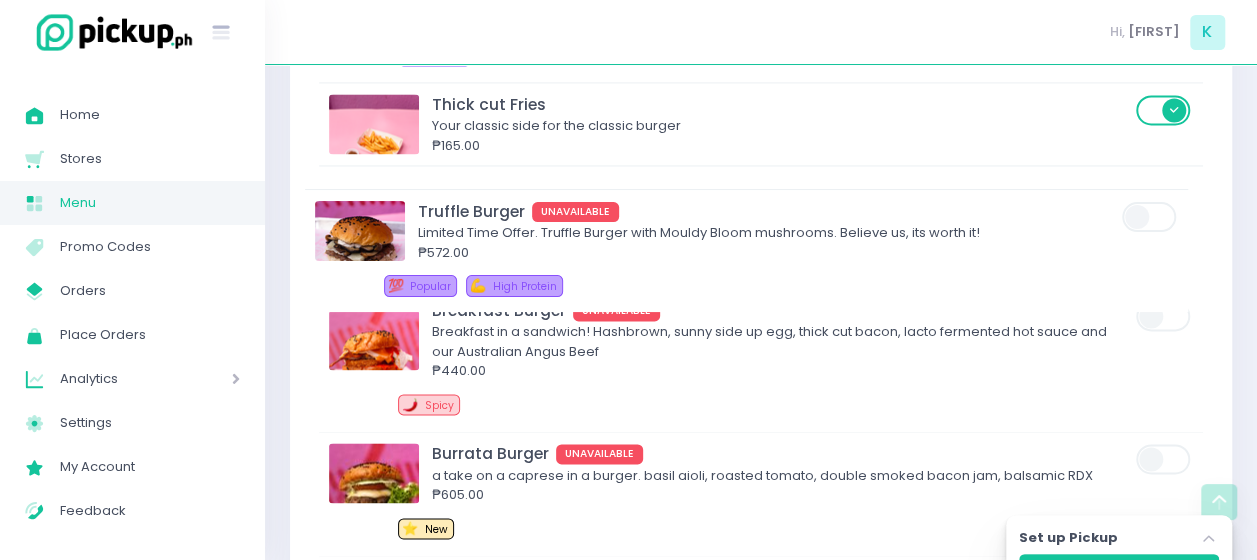 drag, startPoint x: 746, startPoint y: 318, endPoint x: 732, endPoint y: 288, distance: 33.105892 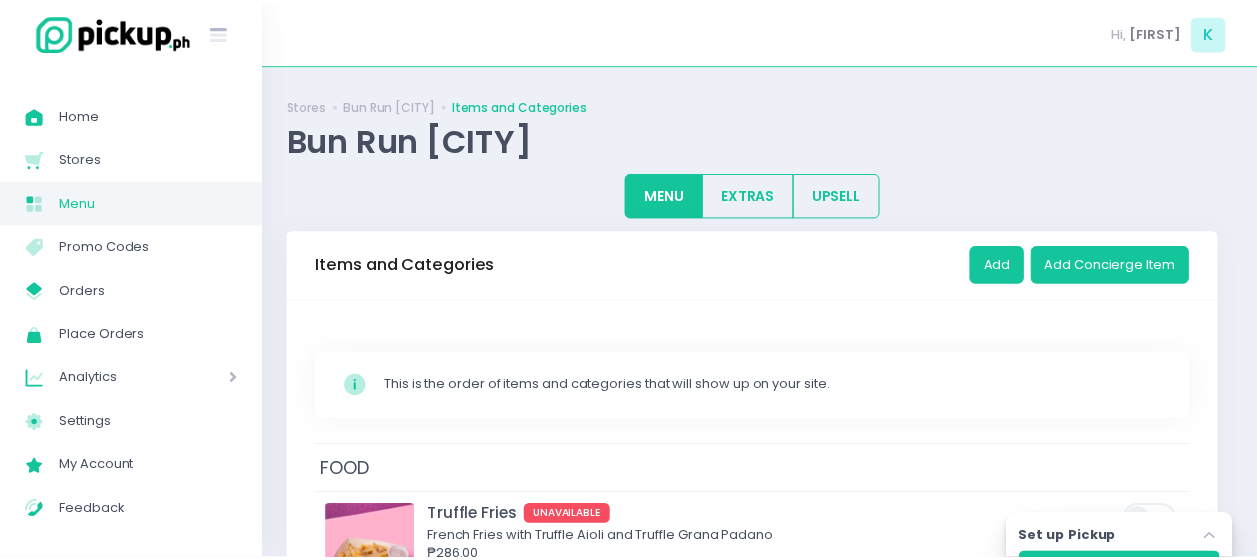 scroll, scrollTop: 2, scrollLeft: 0, axis: vertical 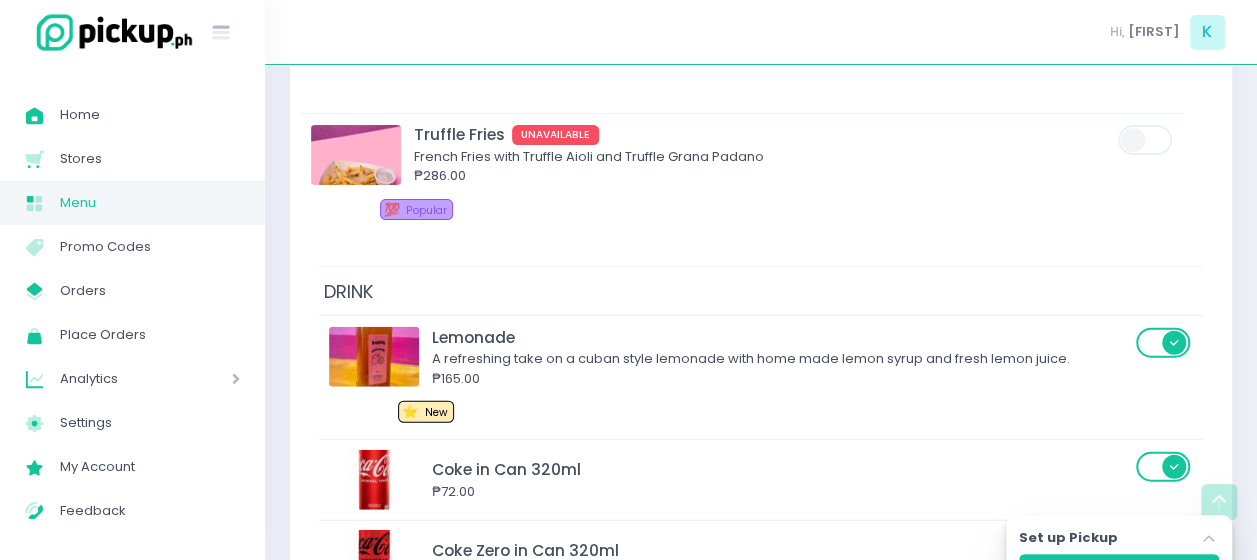 drag, startPoint x: 688, startPoint y: 508, endPoint x: 668, endPoint y: 138, distance: 370.54016 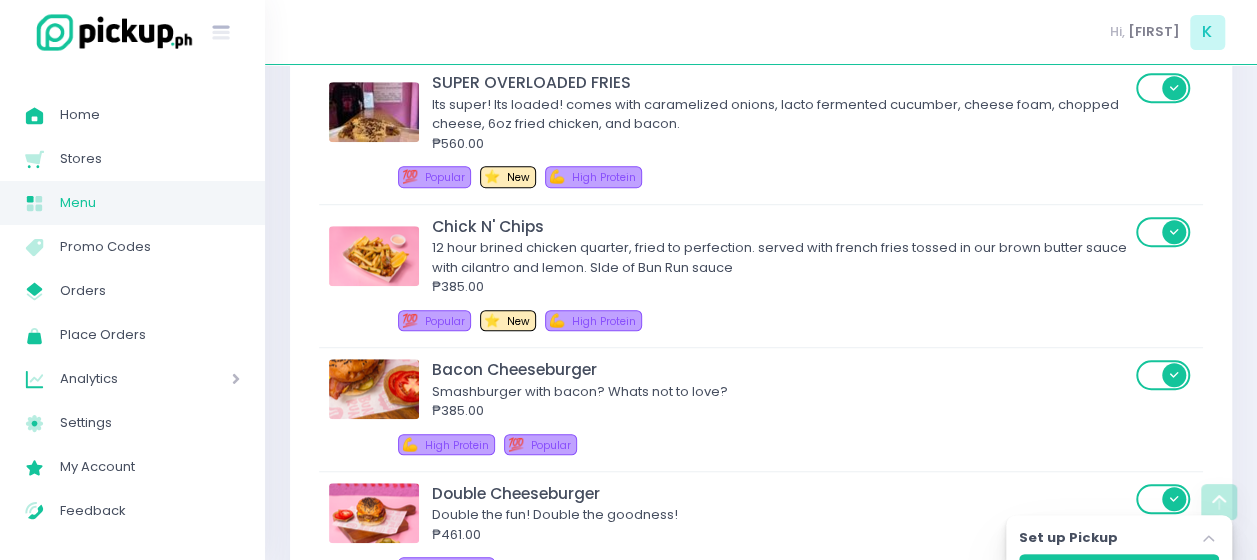 scroll, scrollTop: 473, scrollLeft: 0, axis: vertical 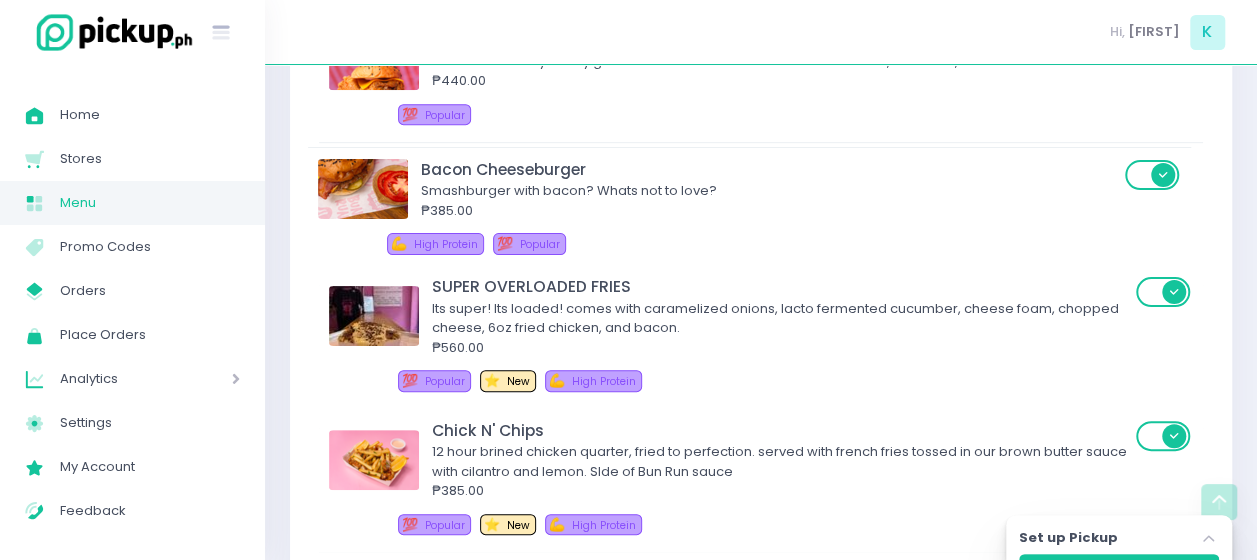 drag, startPoint x: 572, startPoint y: 461, endPoint x: 561, endPoint y: 176, distance: 285.2122 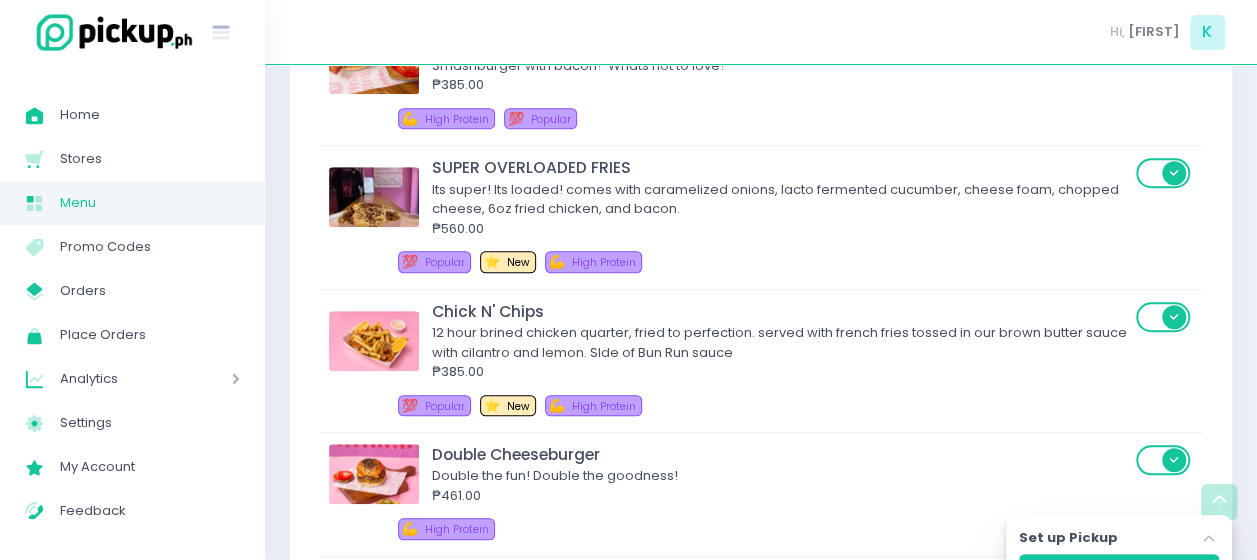 scroll, scrollTop: 600, scrollLeft: 0, axis: vertical 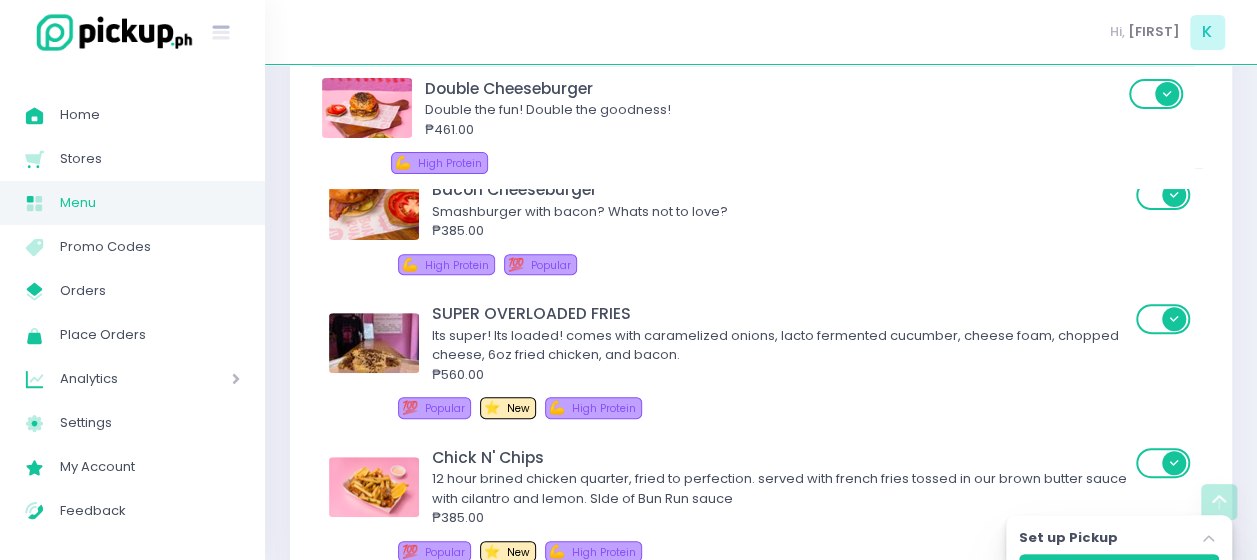drag, startPoint x: 574, startPoint y: 442, endPoint x: 567, endPoint y: 74, distance: 368.06656 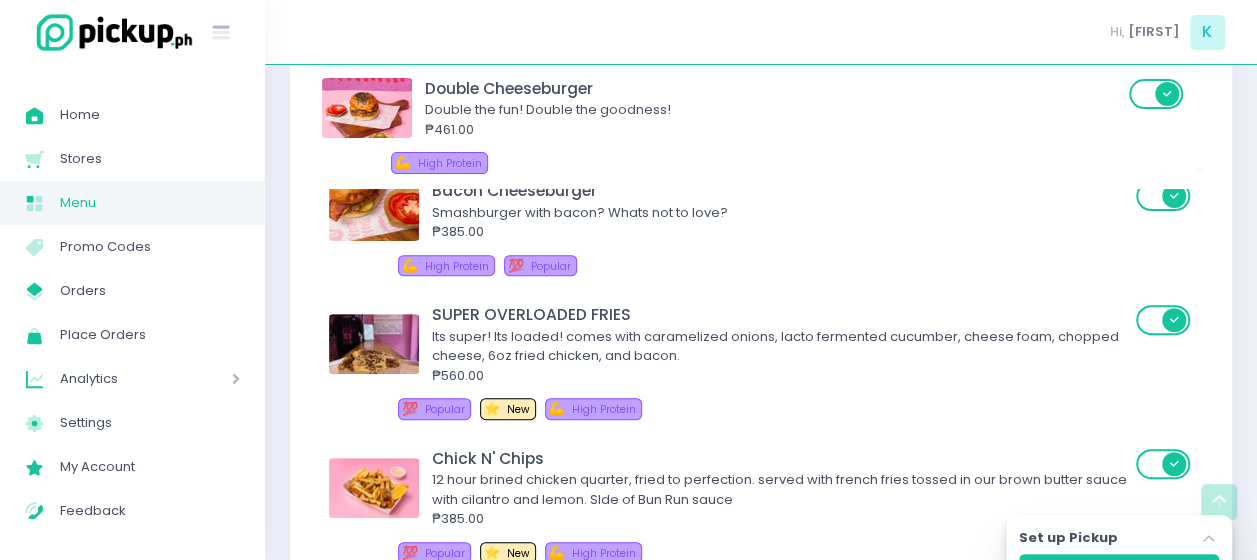 click on "FOOD   Golden Feather fermented honey honey glazed fried chicken with house made kimchi, miso aioli, cheddar cheese ₱440.00 💯 Popular Bacon Cheeseburger Smashburger with bacon? Whats not to love? ₱385.00 💪 High Protein 💯 Popular SUPER OVERLOADED FRIES Its super! Its loaded! comes with caramelized onions, lacto fermented cucumber, cheese foam, chopped cheese, 6oz fried chicken, and bacon. ₱560.00 💯 Popular ⭐ New 💪 High Protein Chick N' Chips 12 hour brined chicken quarter, fried to perfection. served with french fries tossed in our brown butter sauce with cilantro and lemon. SIde of Bun Run sauce ₱385.00 💯 Popular ⭐ New 💪 High Protein Double Cheeseburger Double the fun! Double the goodness! ₱461.00 💪 High Protein Veggie Burger Our home made veggie burger that resembles meat but is completely vegan. ₱385.00 💯 Popular 🥕 Vegetarian 🥗 Vegan ⭐ New Cheese Burger ₱275.00 Overload Fries ₱220.00 💯 Popular Thick cut Fries ₱165.00 Truffle Burger UNAVAILABLE" at bounding box center [761, 1481] 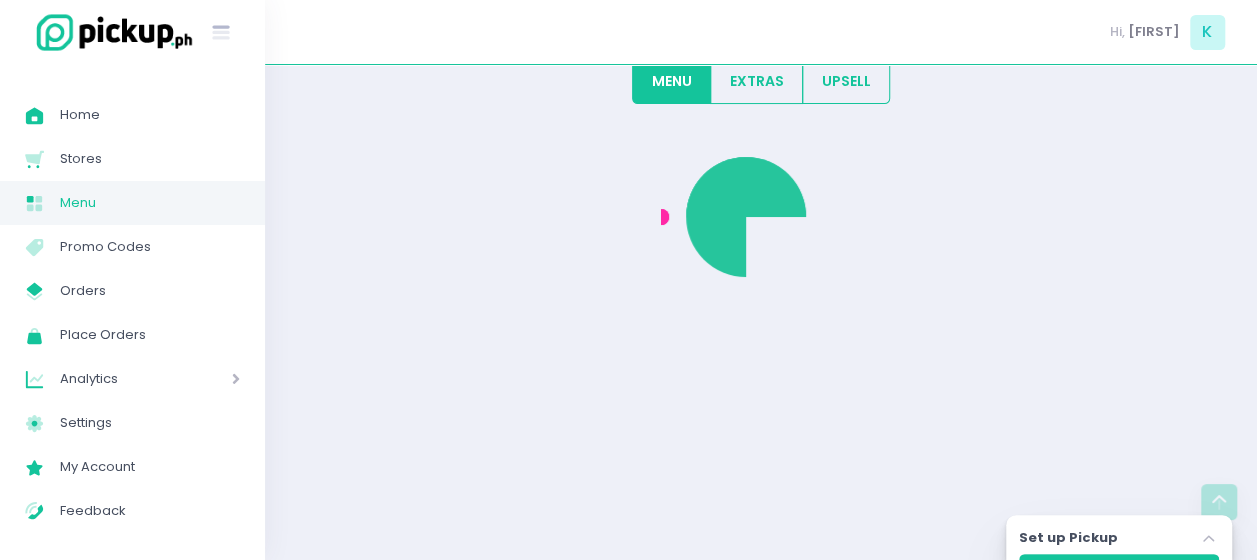 scroll, scrollTop: 0, scrollLeft: 0, axis: both 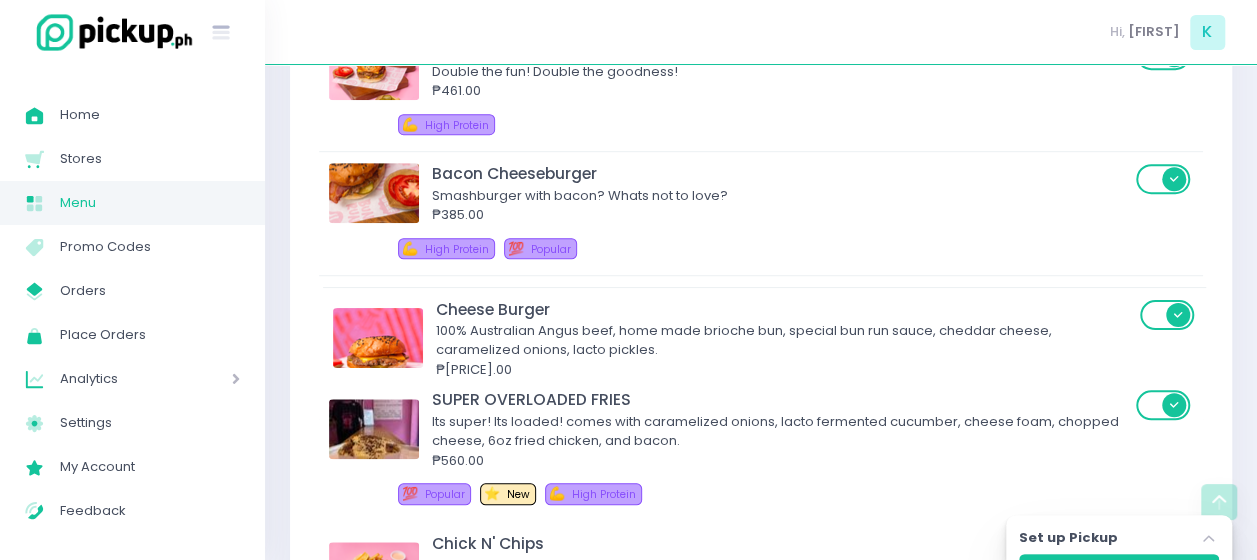 drag, startPoint x: 544, startPoint y: 473, endPoint x: 546, endPoint y: 322, distance: 151.01324 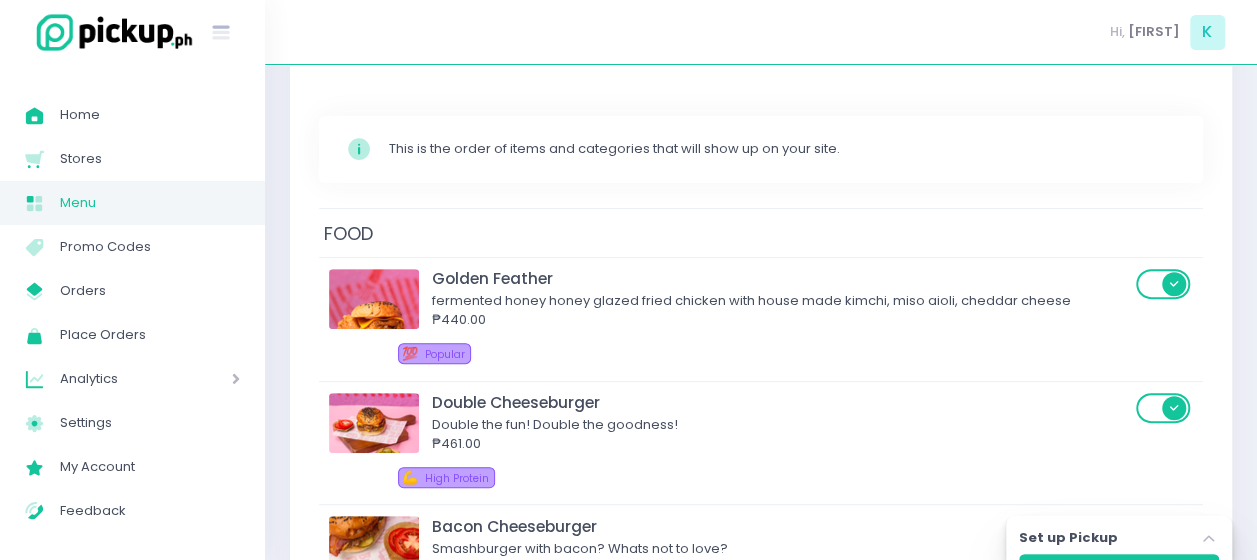 scroll, scrollTop: 239, scrollLeft: 0, axis: vertical 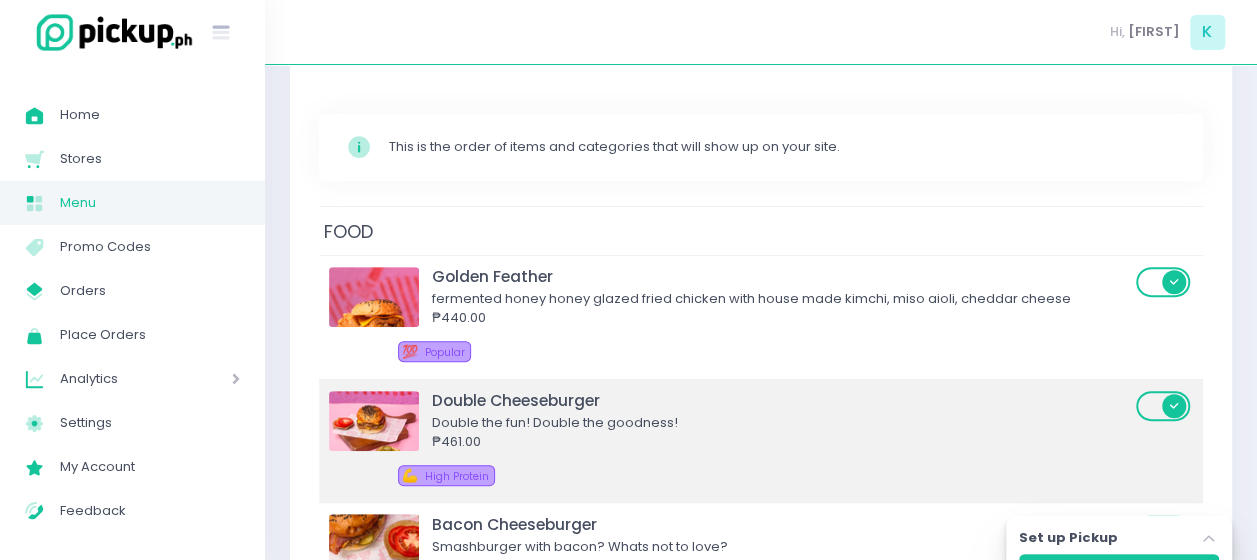 click on "Double Cheeseburger" at bounding box center [781, 400] 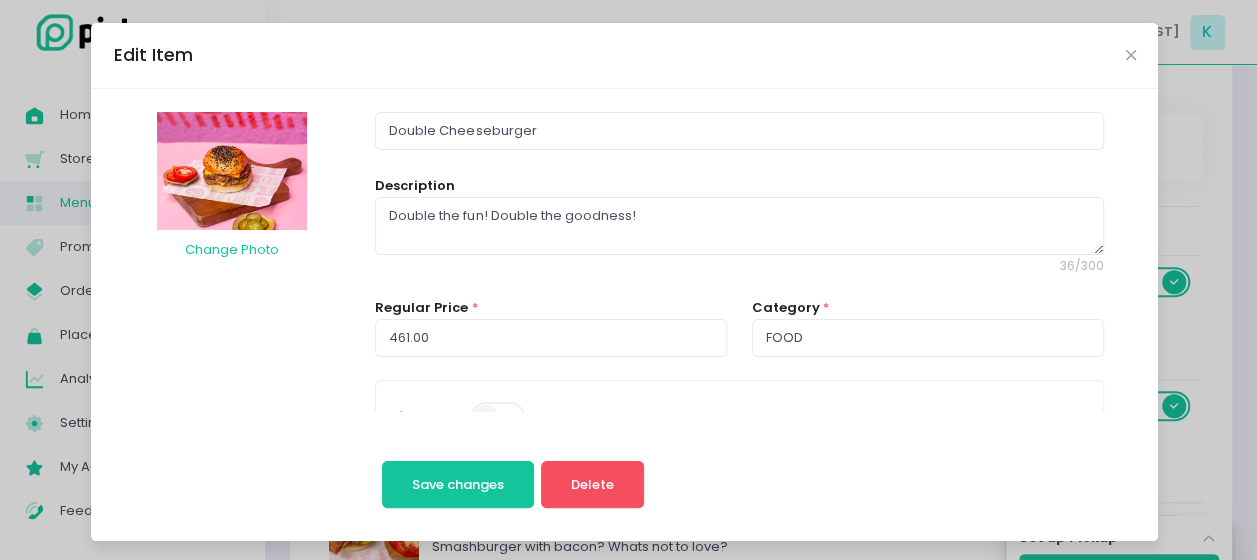 click on "Edit  Item" at bounding box center [624, 56] 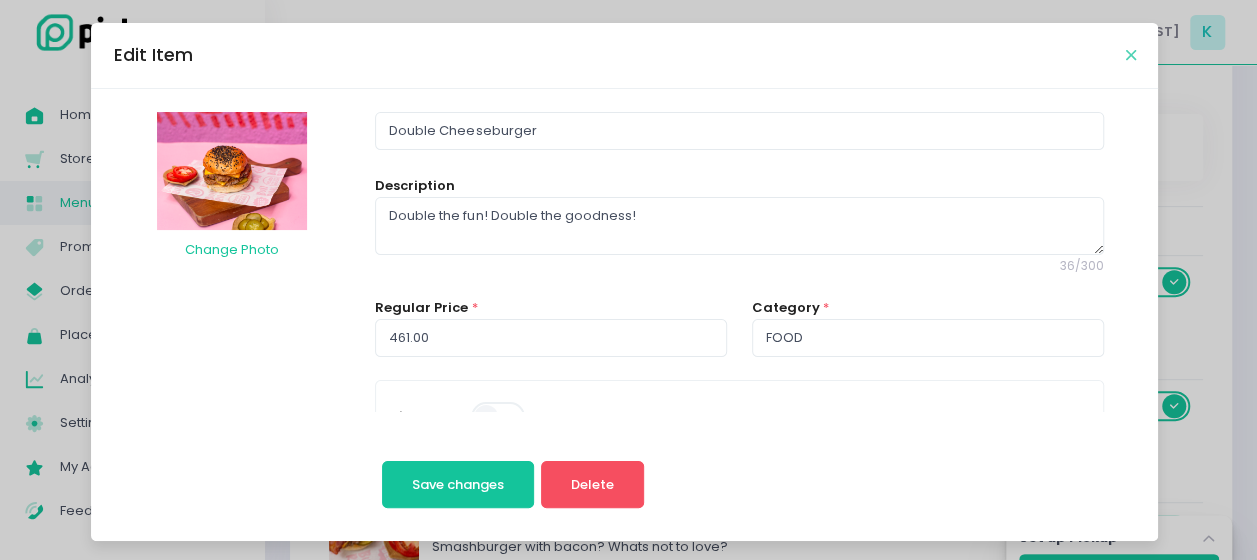 click at bounding box center (1130, 55) 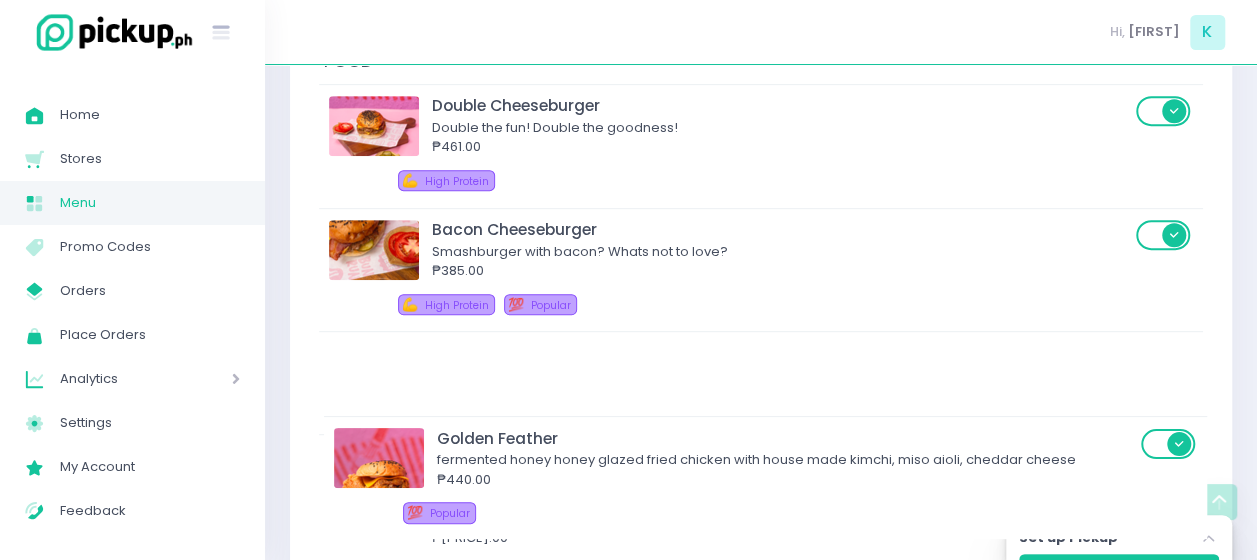 scroll, scrollTop: 458, scrollLeft: 0, axis: vertical 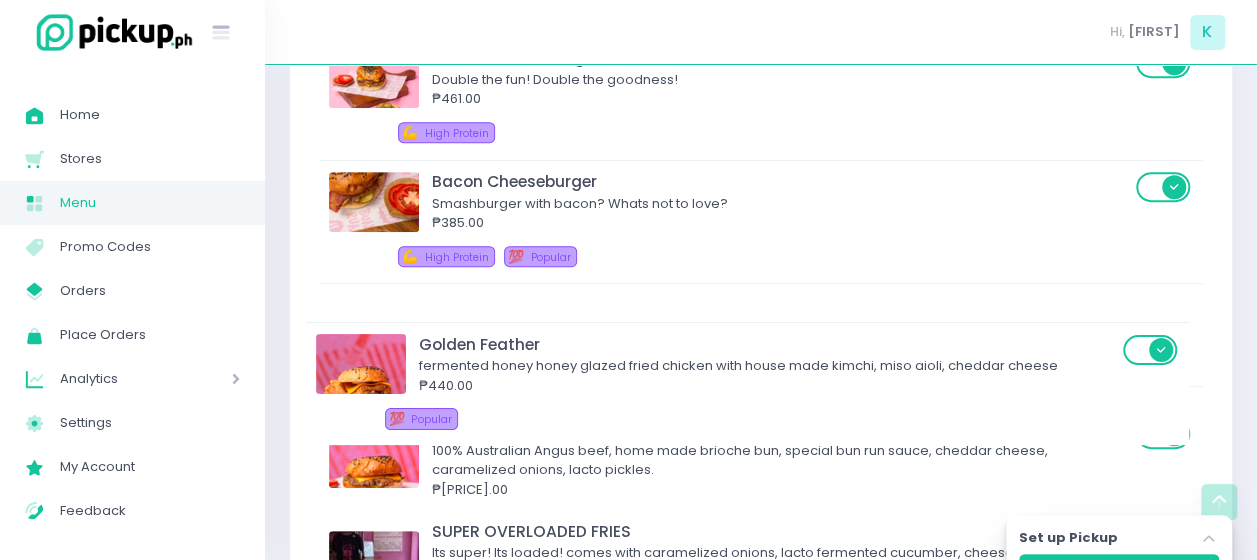 drag, startPoint x: 615, startPoint y: 300, endPoint x: 602, endPoint y: 376, distance: 77.10383 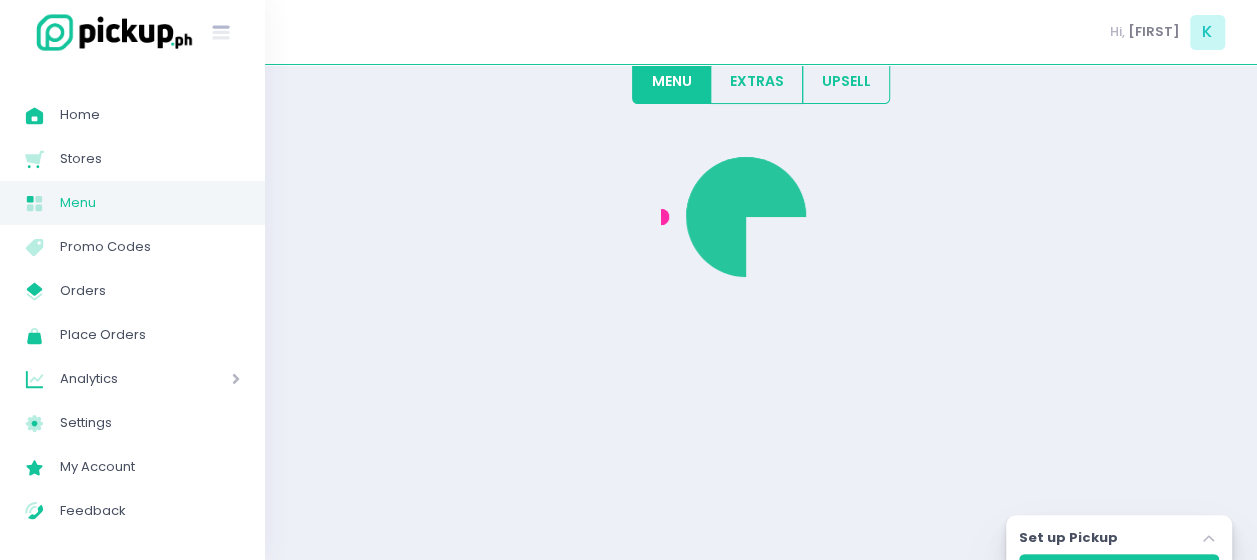 scroll, scrollTop: 458, scrollLeft: 0, axis: vertical 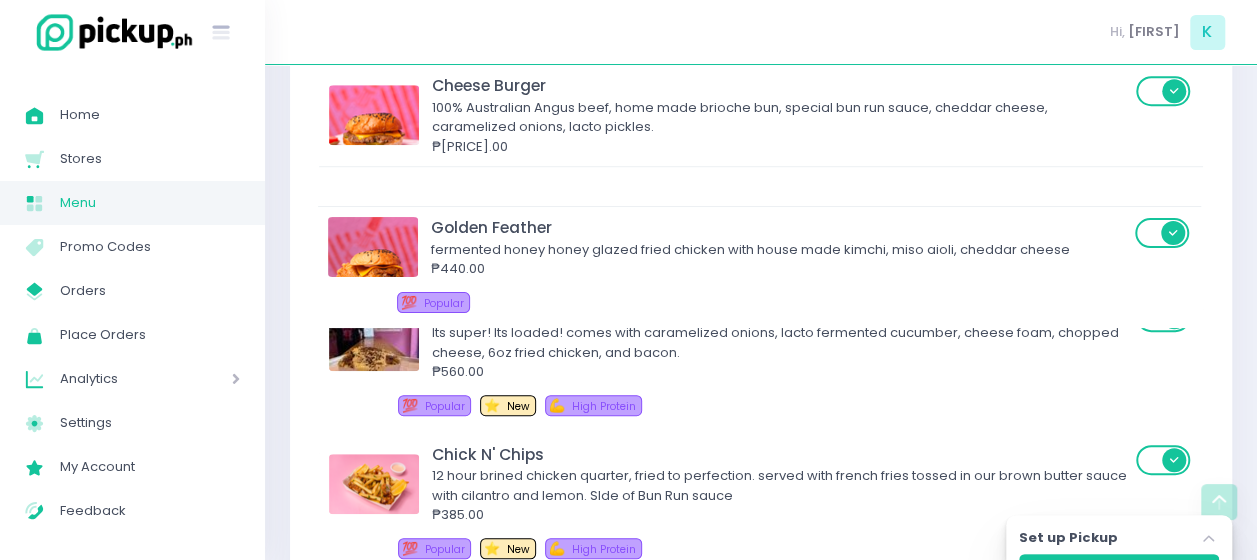 drag, startPoint x: 560, startPoint y: 330, endPoint x: 559, endPoint y: 262, distance: 68.007355 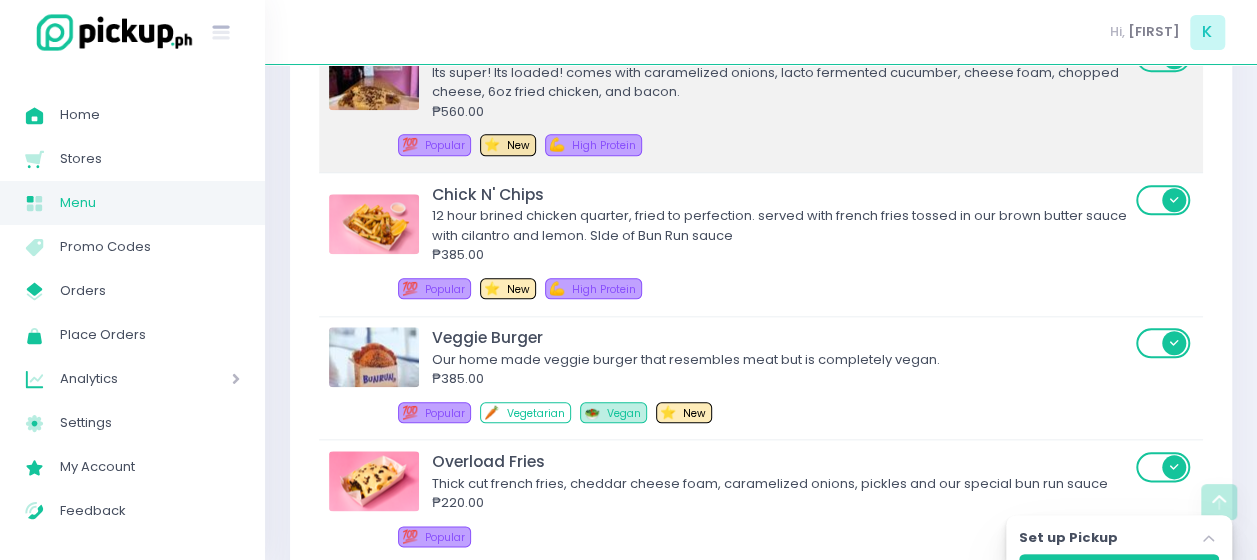 scroll, scrollTop: 940, scrollLeft: 0, axis: vertical 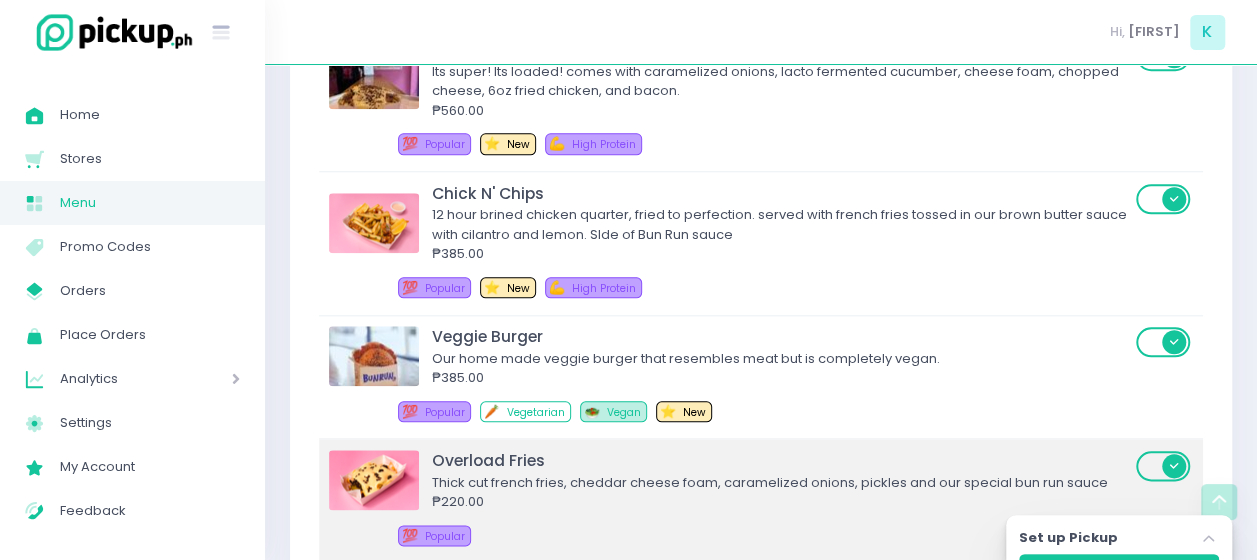 click on "Thick cut french fries, cheddar cheese foam, caramelized onions, pickles and our special bun run sauce" at bounding box center (781, 483) 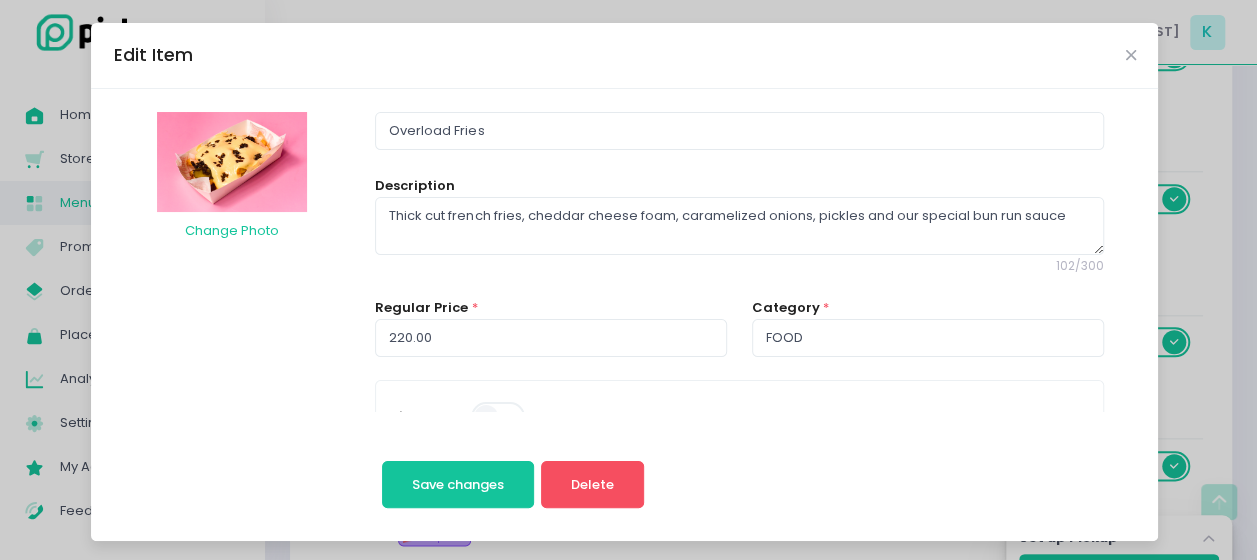 click on "Edit  Item" at bounding box center [624, 56] 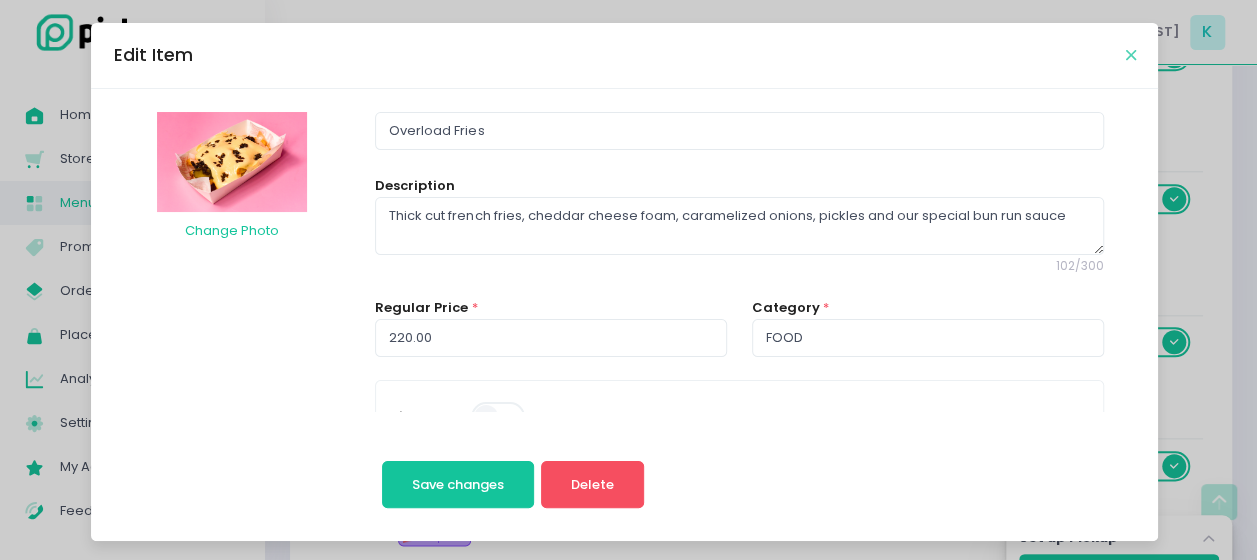 click at bounding box center [1130, 55] 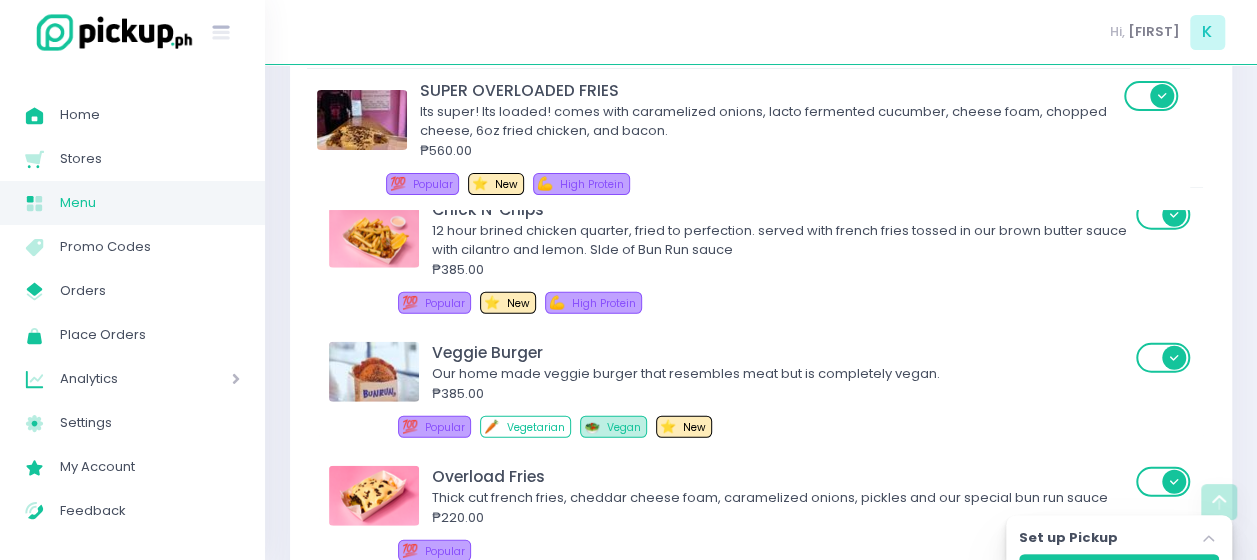 scroll, scrollTop: 920, scrollLeft: 0, axis: vertical 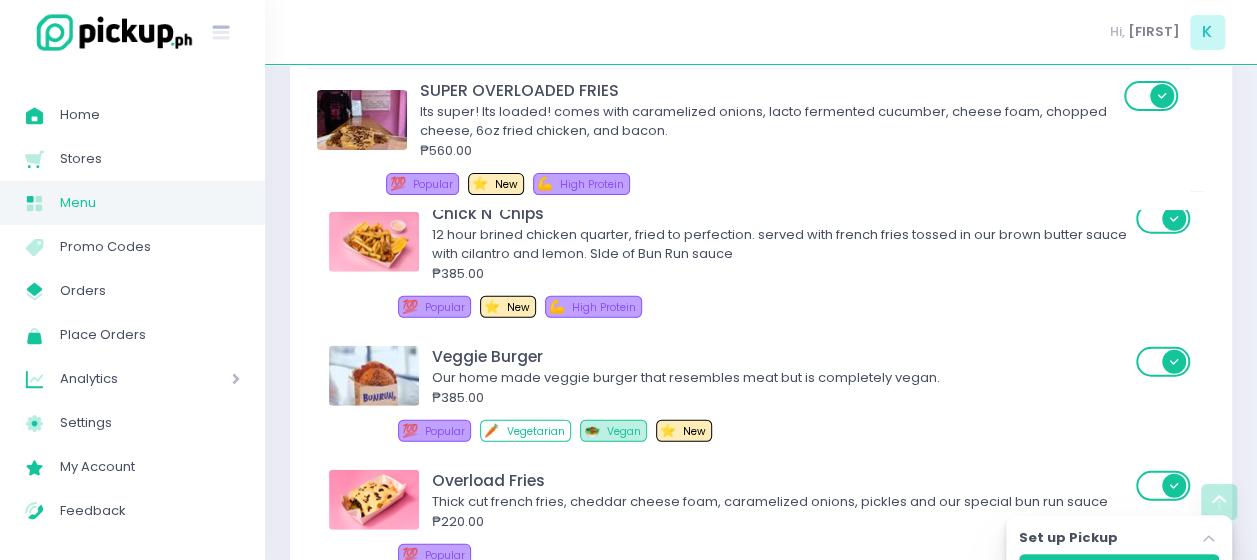 drag, startPoint x: 707, startPoint y: 122, endPoint x: 694, endPoint y: 174, distance: 53.600372 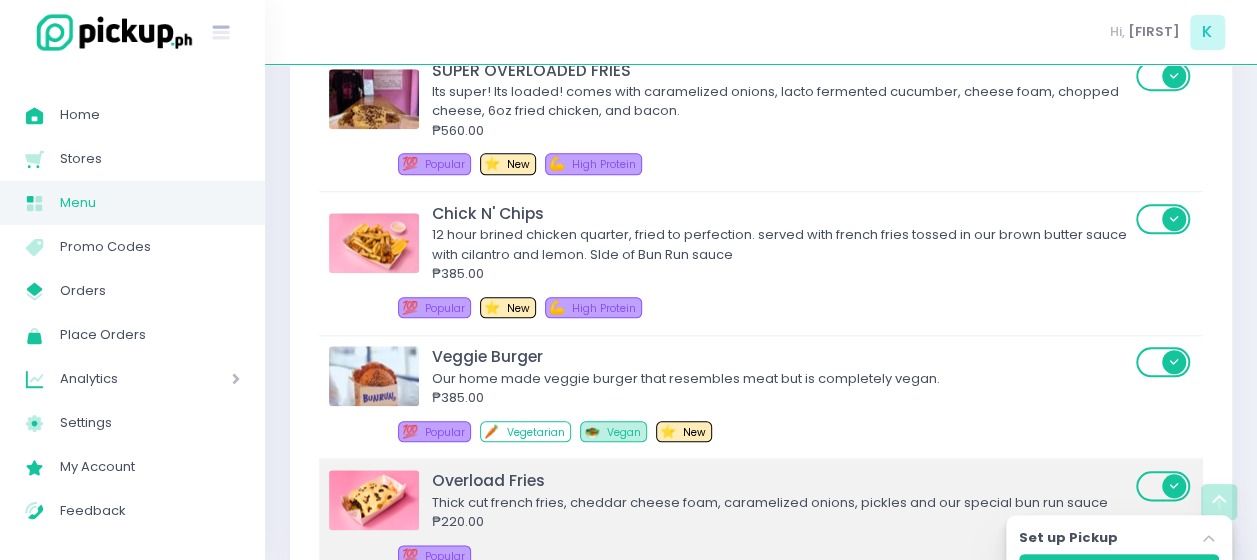 click on "Overload Fries Thick cut french fries, cheddar cheese foam, caramelized onions, pickles and our special bun run sauce ₱220.00 💯 Popular" at bounding box center (732, 520) 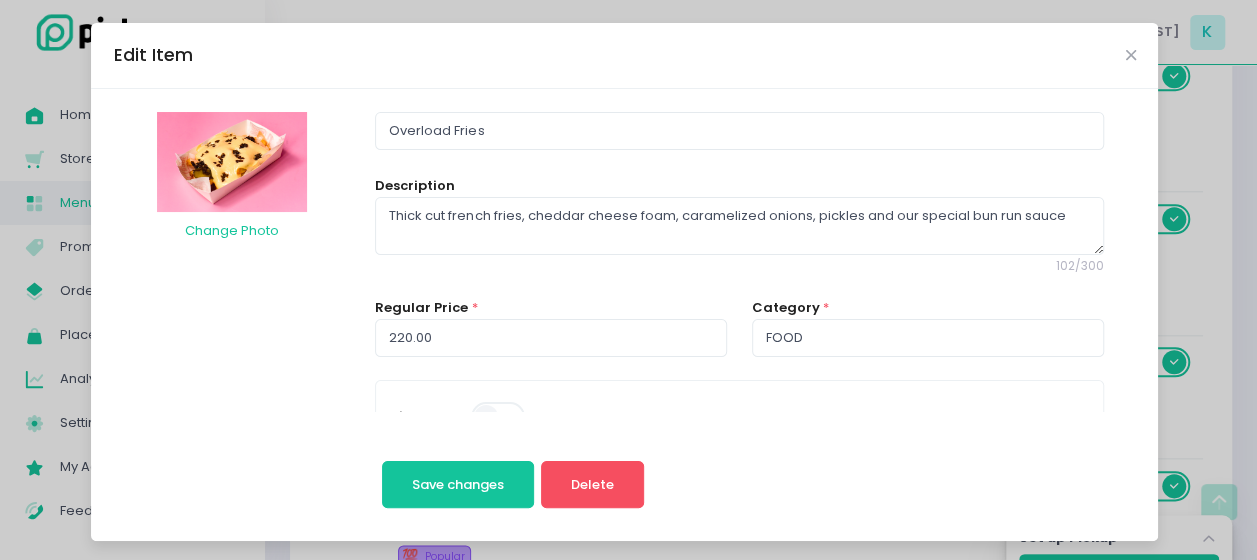 click on "Edit  Item" at bounding box center (624, 56) 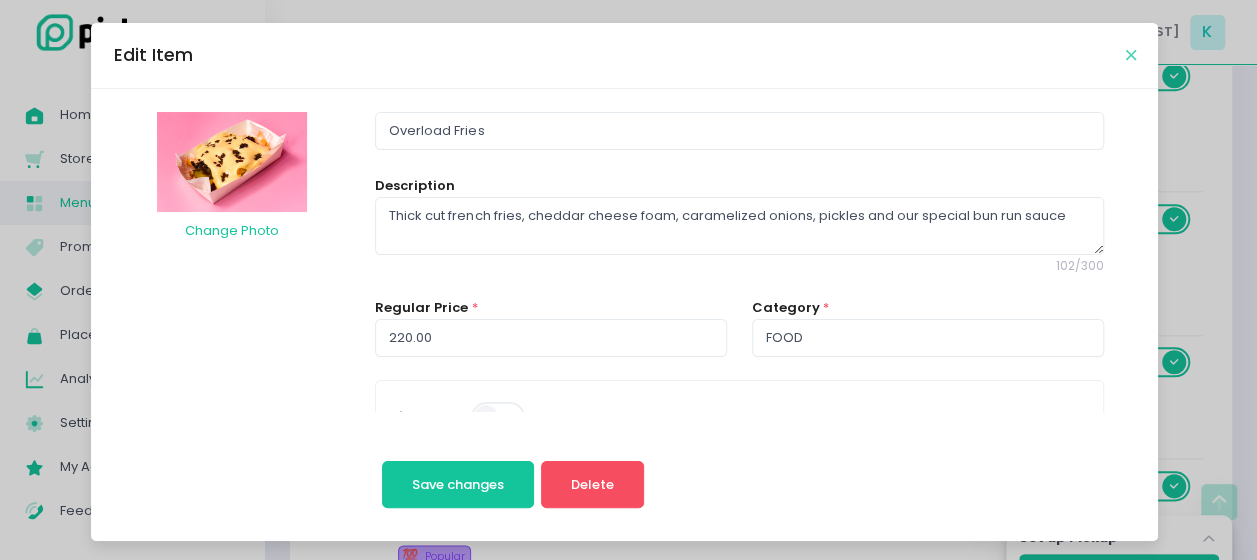 click at bounding box center [1130, 55] 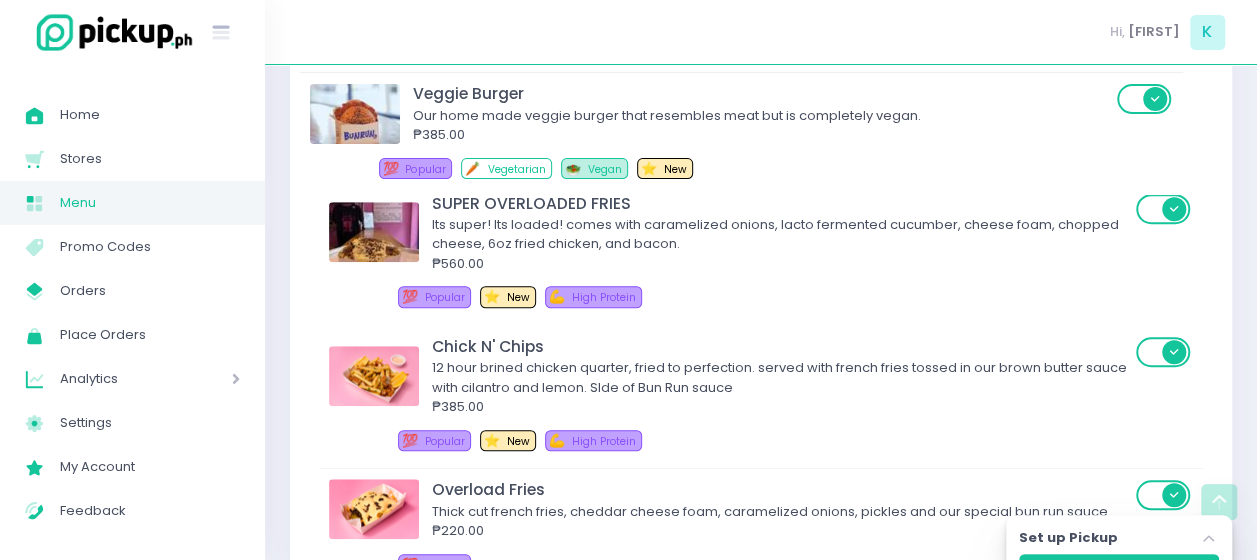 scroll, scrollTop: 910, scrollLeft: 0, axis: vertical 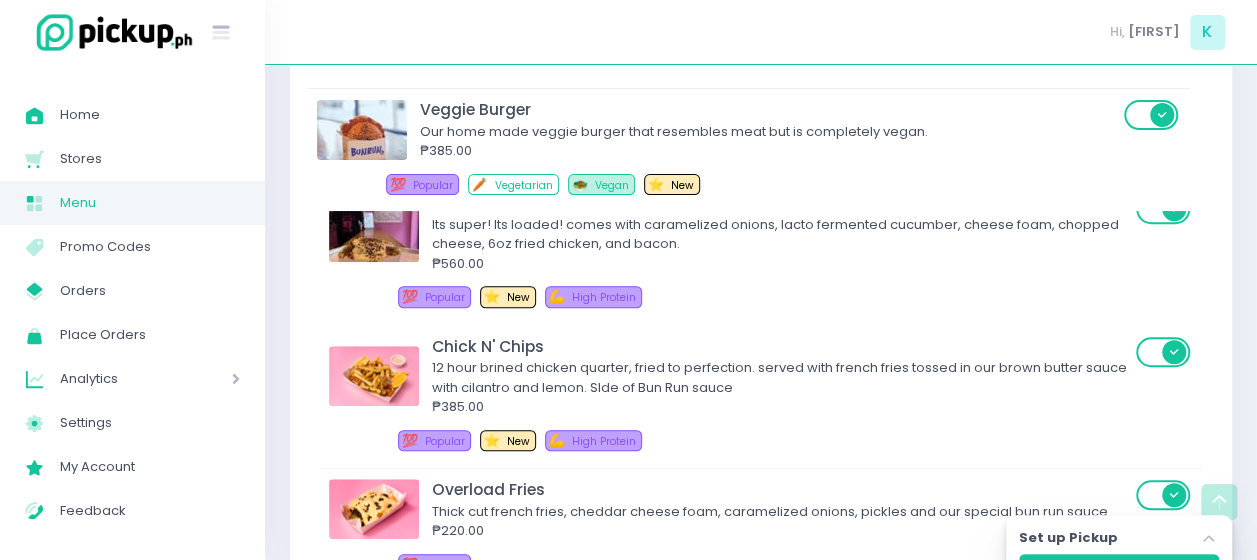 drag, startPoint x: 734, startPoint y: 370, endPoint x: 722, endPoint y: 121, distance: 249.28899 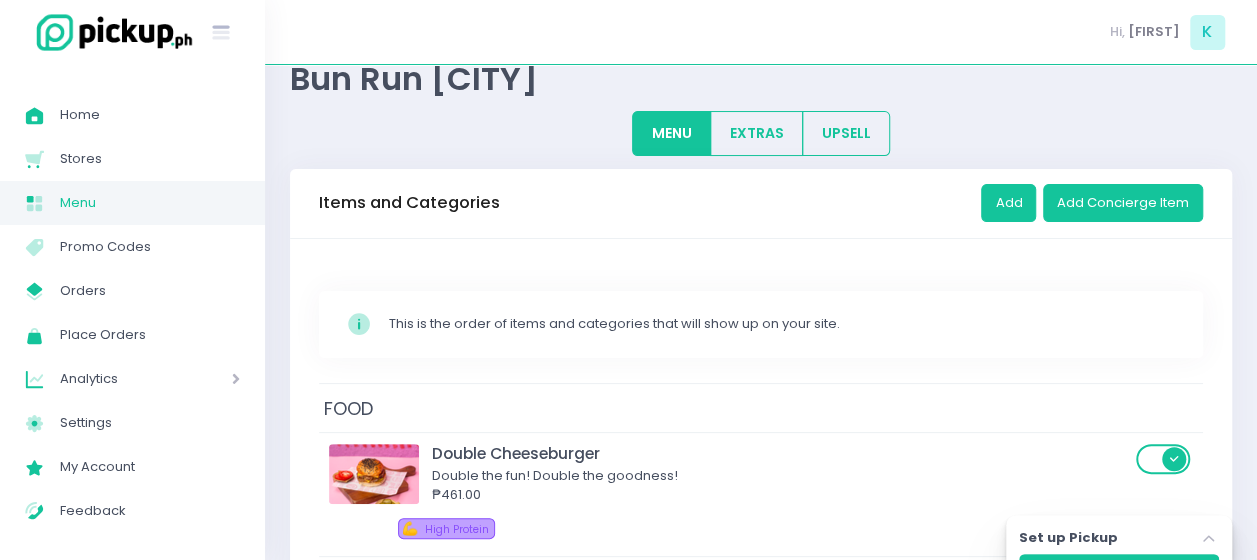scroll, scrollTop: 56, scrollLeft: 0, axis: vertical 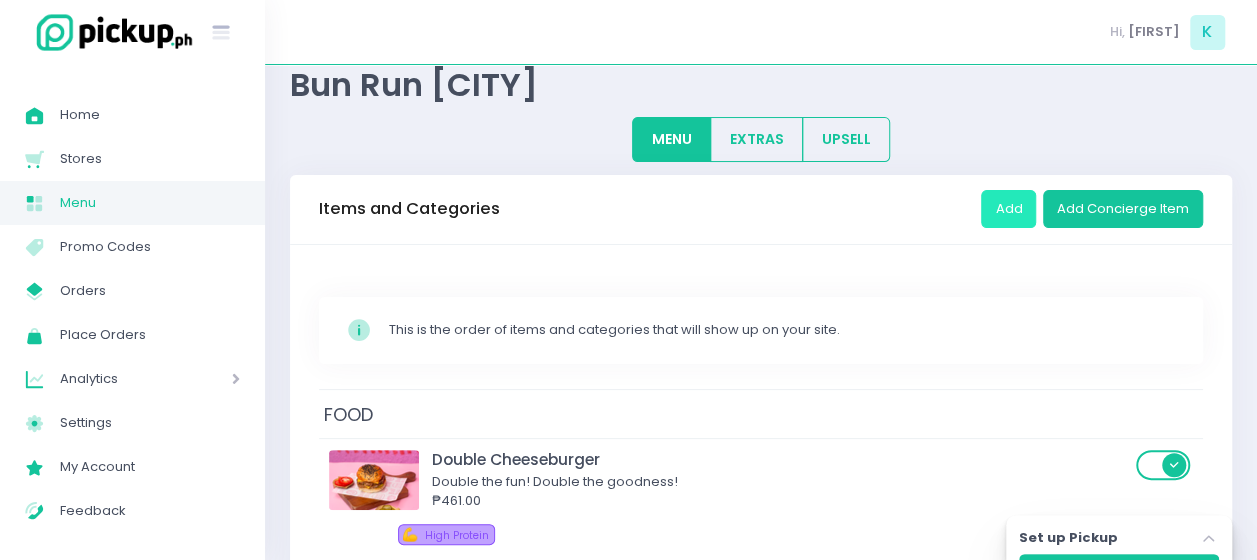 click on "Add" at bounding box center (1008, 209) 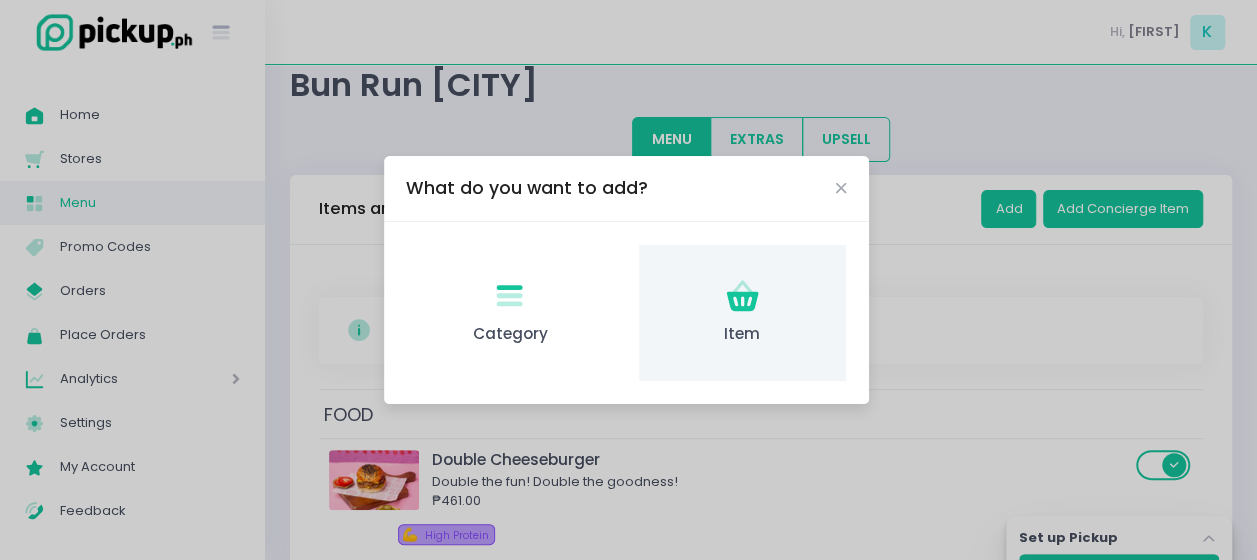 click on "Item Created with Sketch." 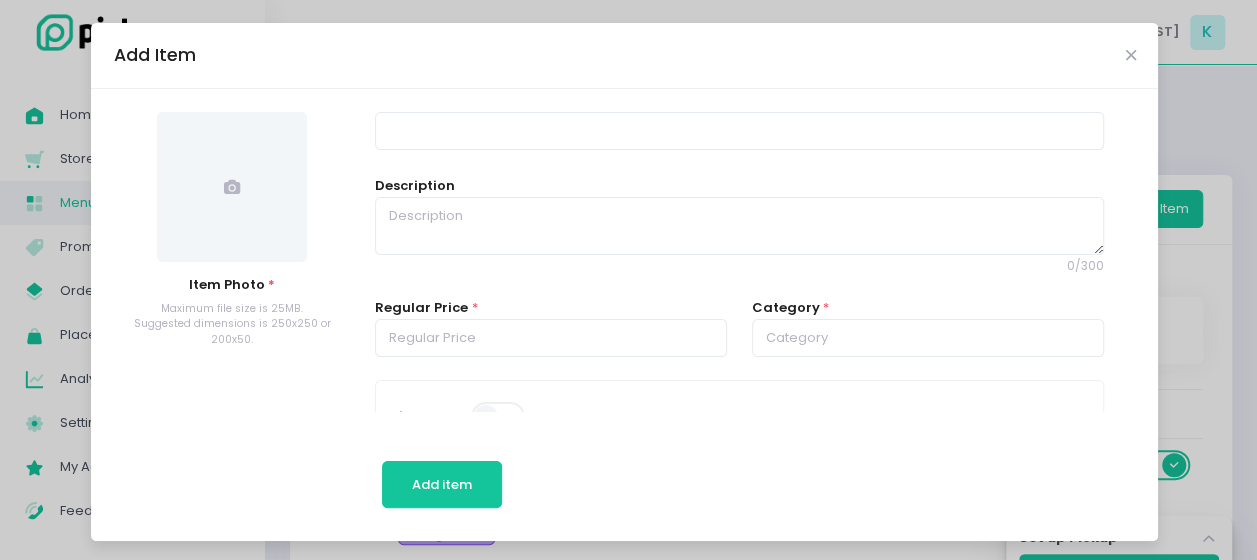 click at bounding box center (232, 187) 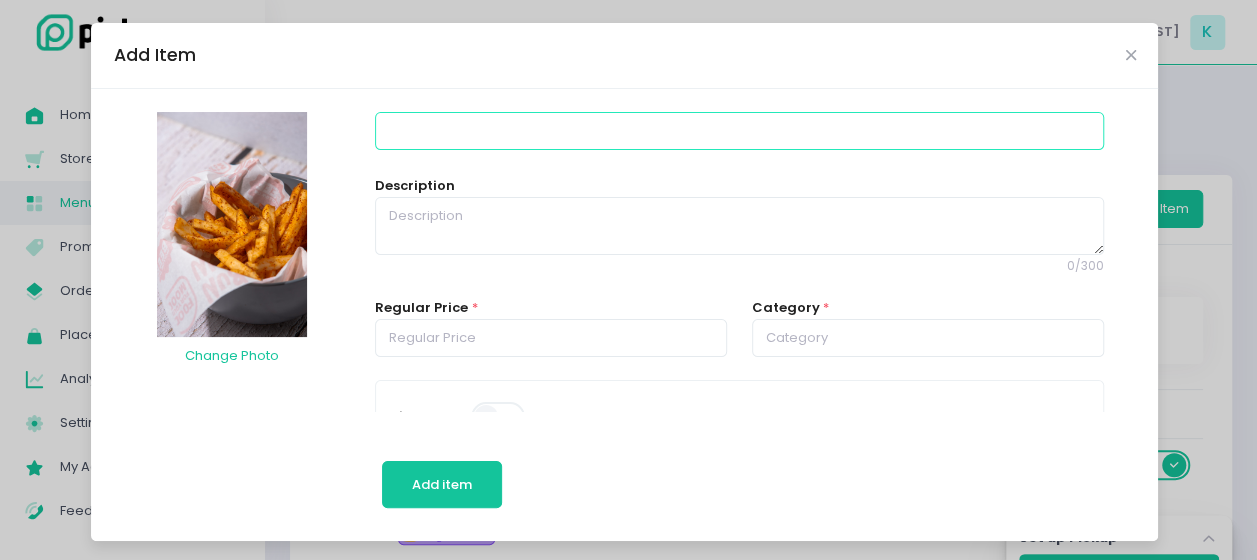 click at bounding box center [739, 131] 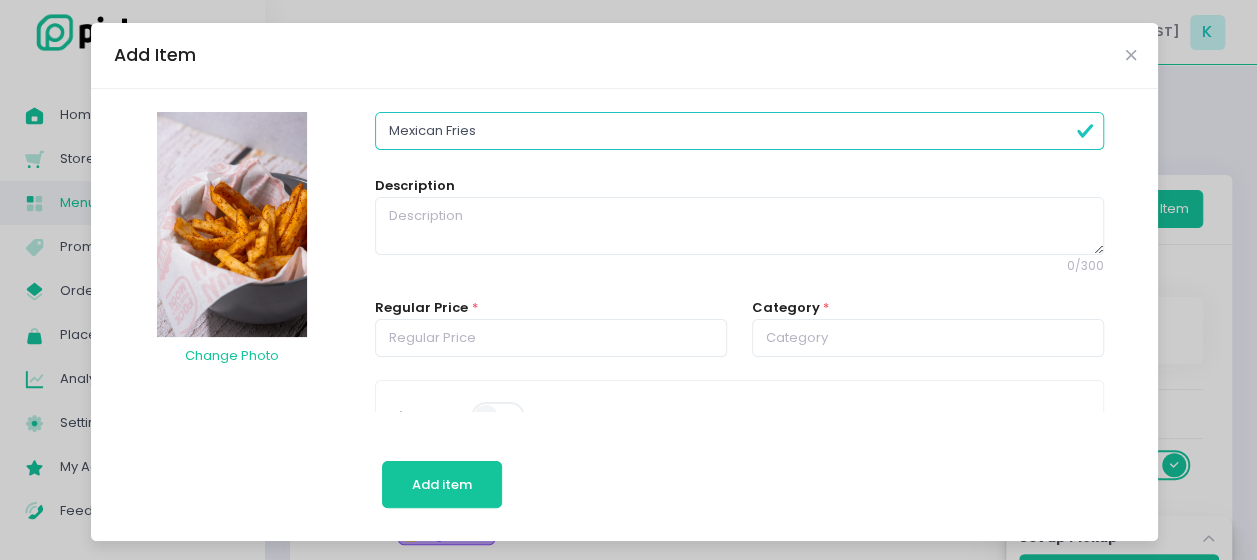 type on "Mexican Fries" 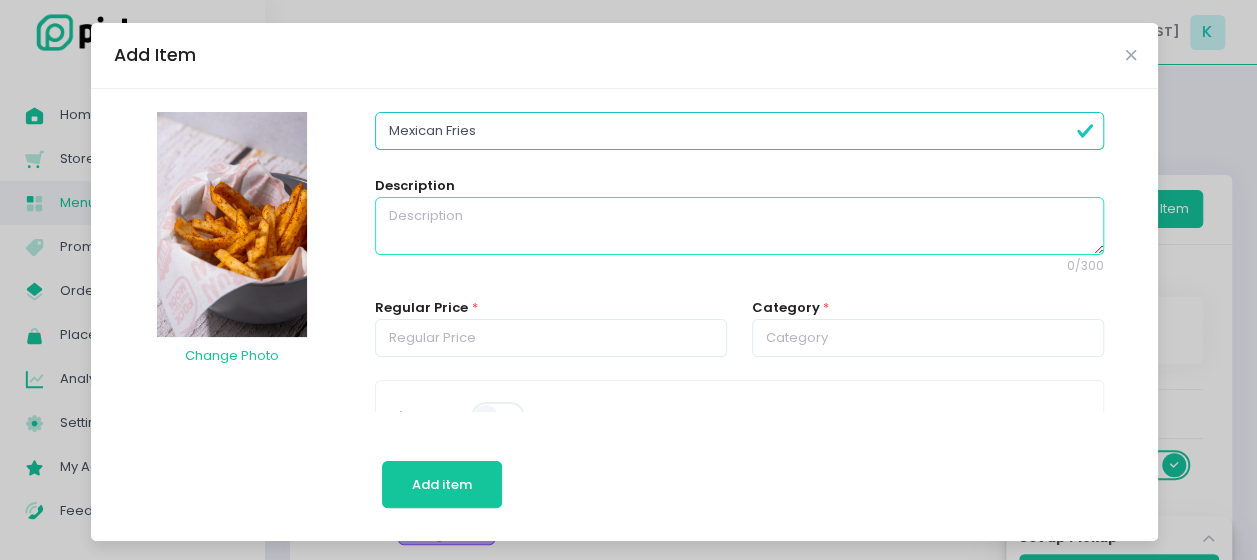 click at bounding box center [739, 226] 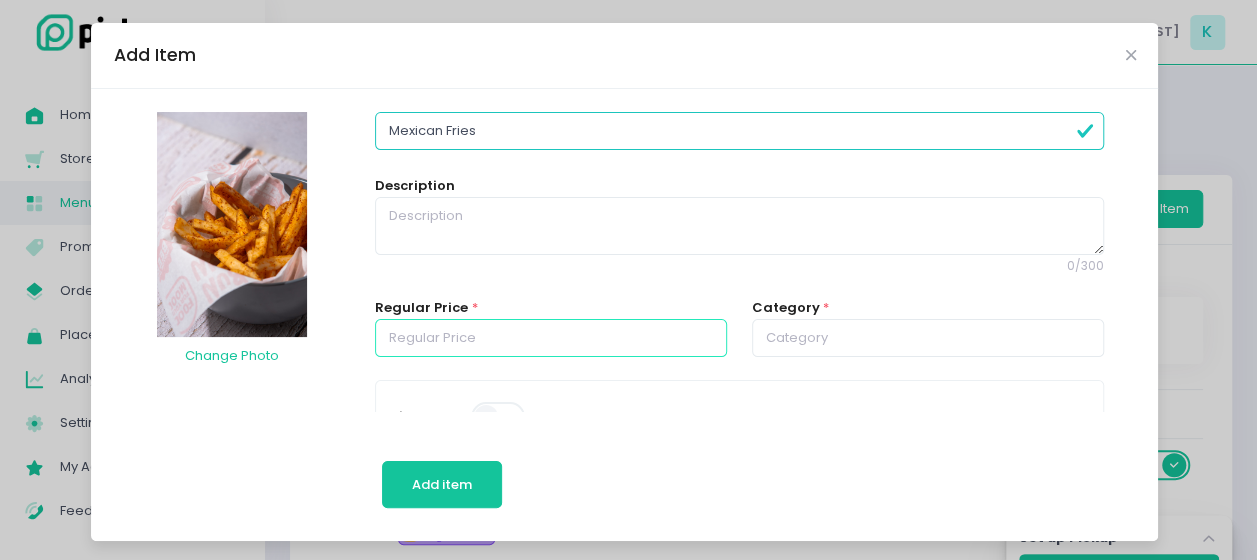 click at bounding box center [551, 338] 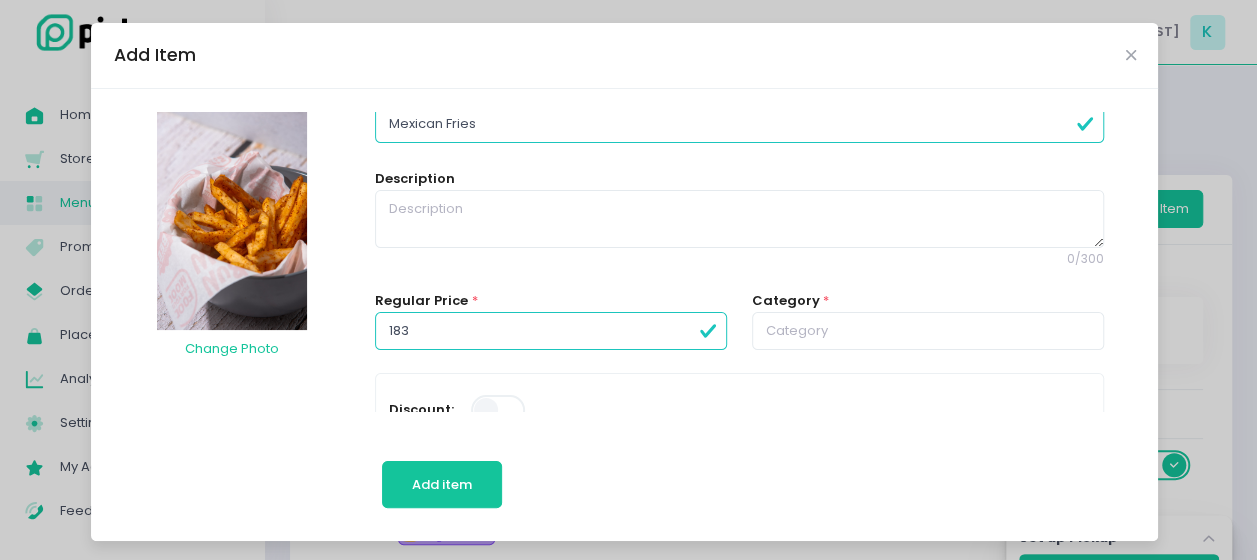 scroll, scrollTop: 8, scrollLeft: 0, axis: vertical 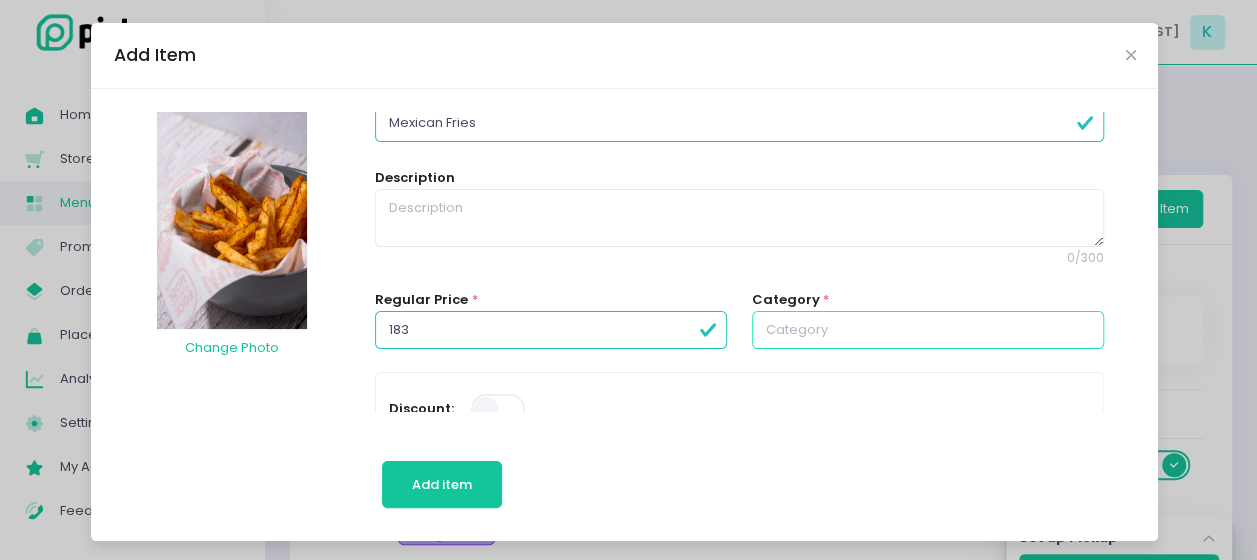 type on "183.00" 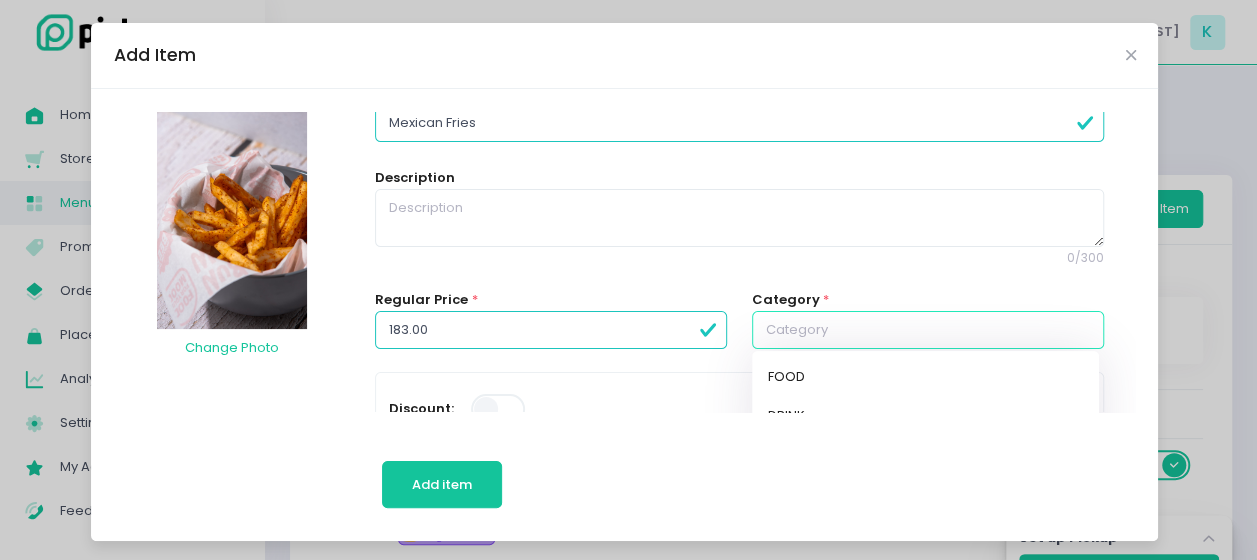 click at bounding box center [928, 330] 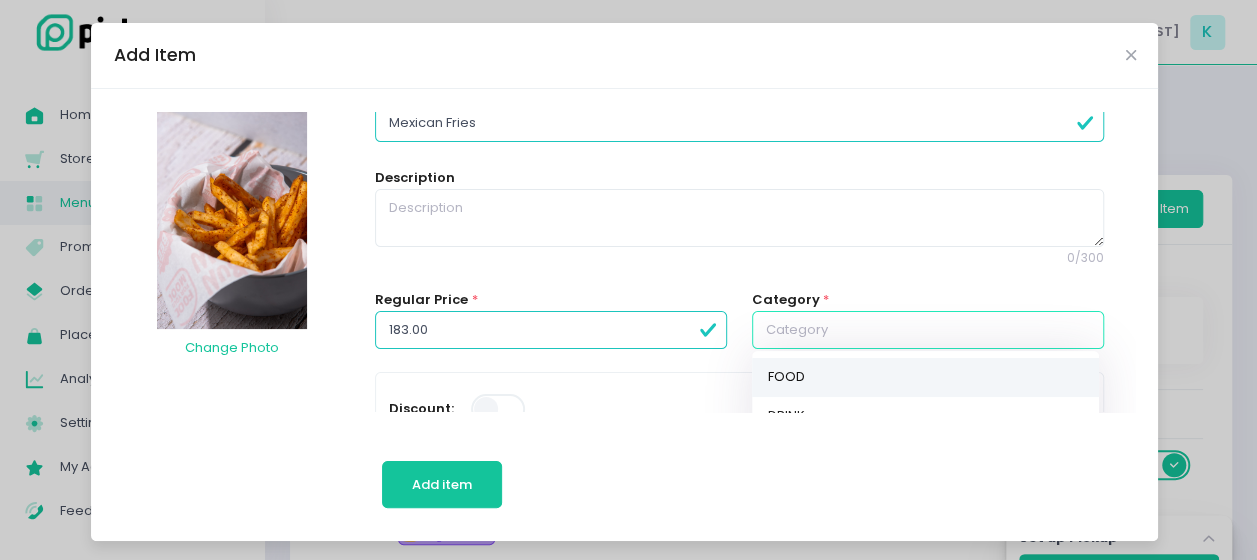 click on "FOOD" at bounding box center [925, 377] 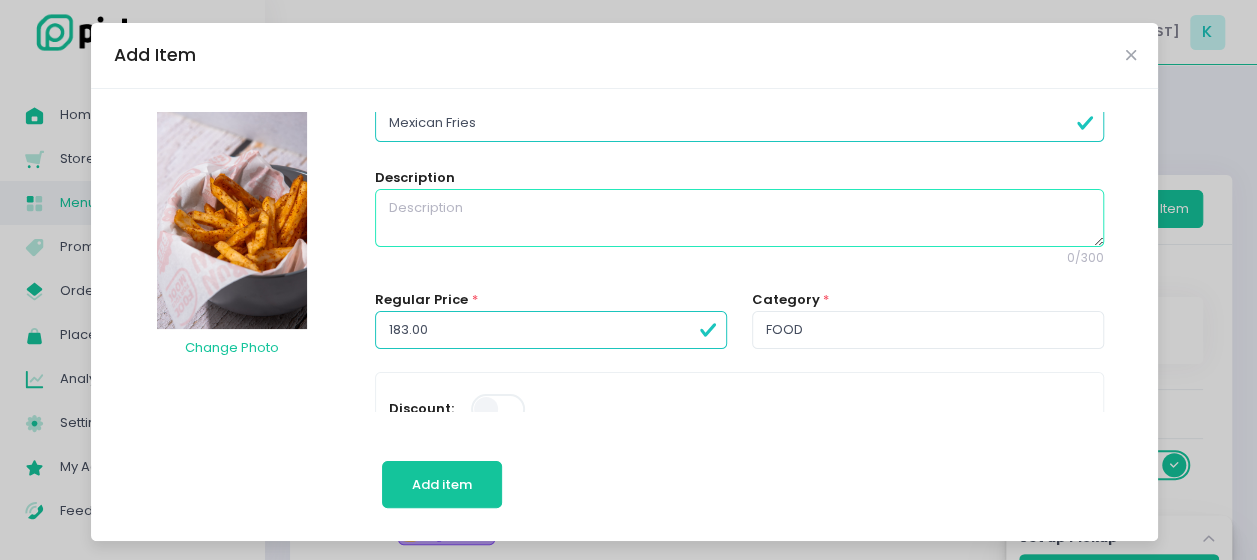click at bounding box center [739, 218] 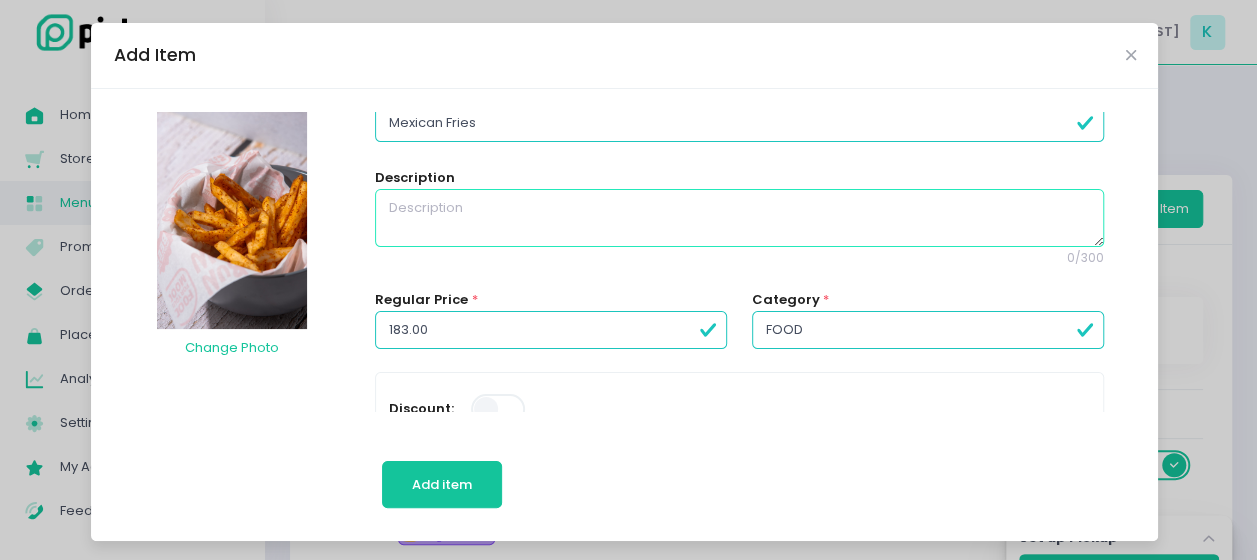 type on "u" 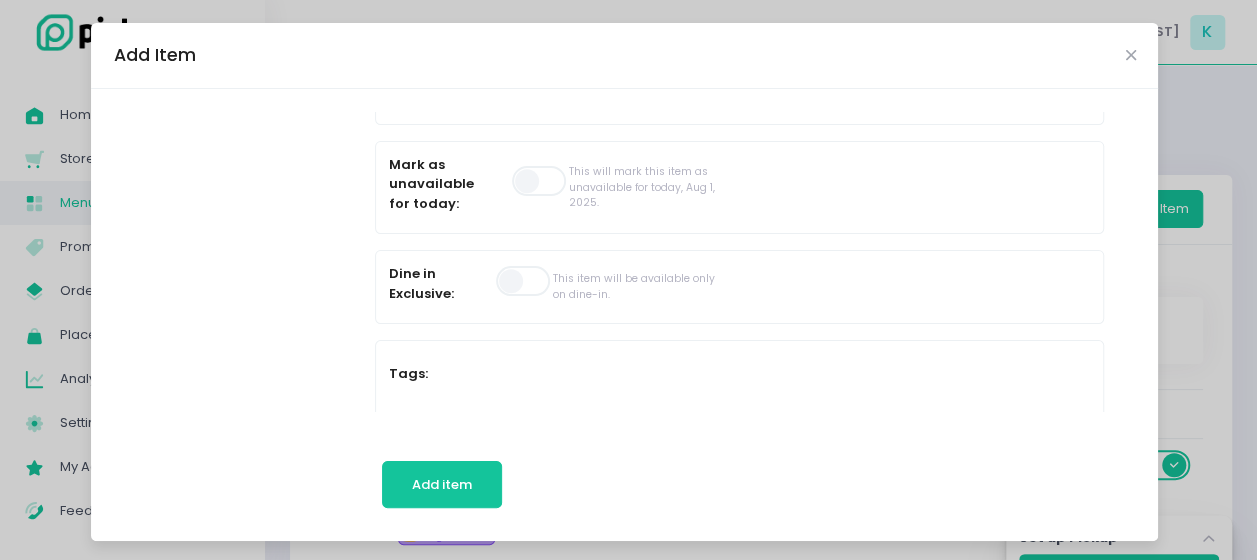 scroll, scrollTop: 802, scrollLeft: 0, axis: vertical 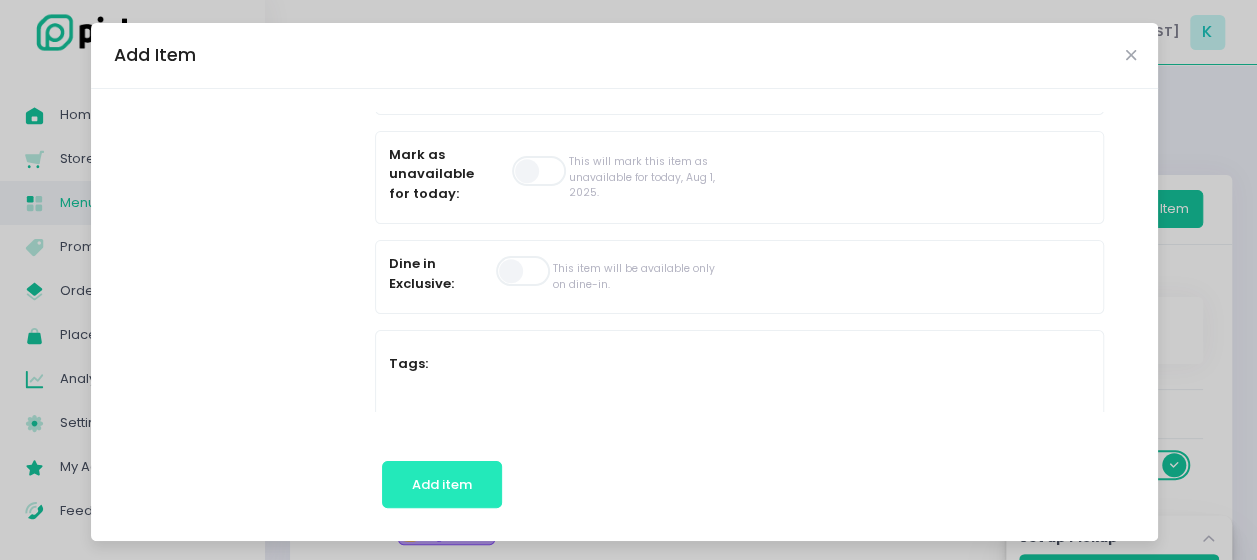 type on "Our Mexican Fries come with a spicy, tangy kick topped with white onions, cilantro and cilantro aioli" 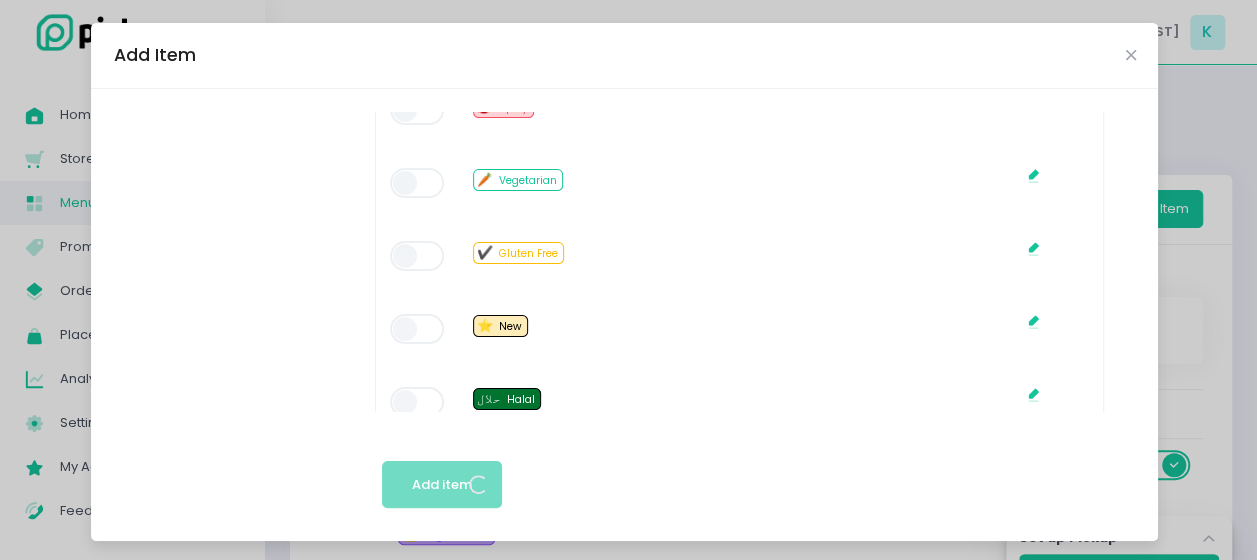 scroll, scrollTop: 1341, scrollLeft: 0, axis: vertical 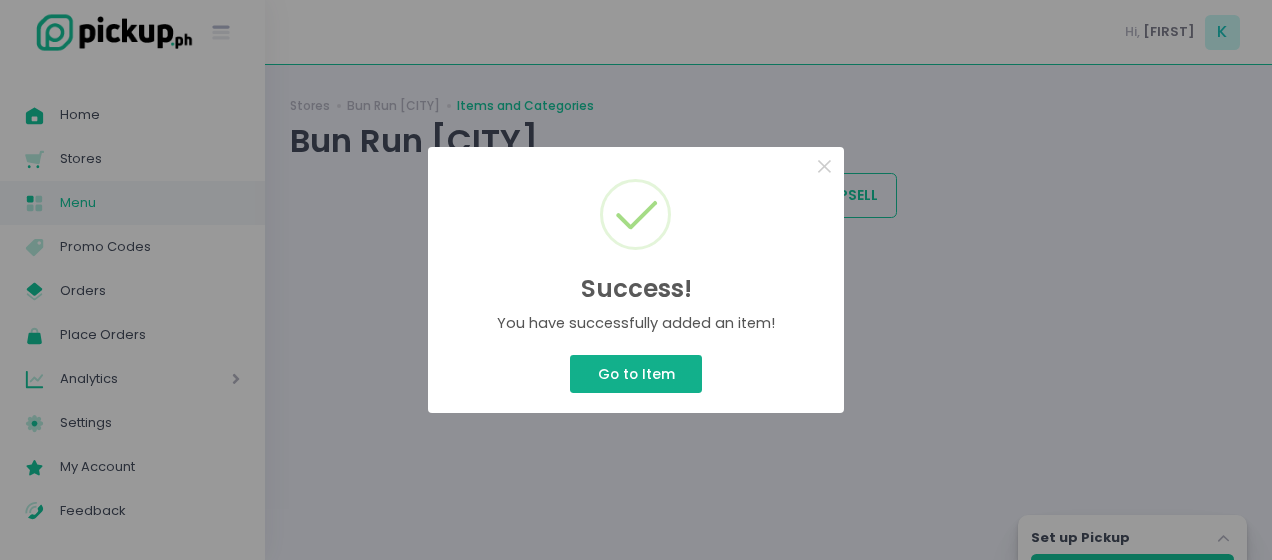 click on "Go to Item" at bounding box center [636, 374] 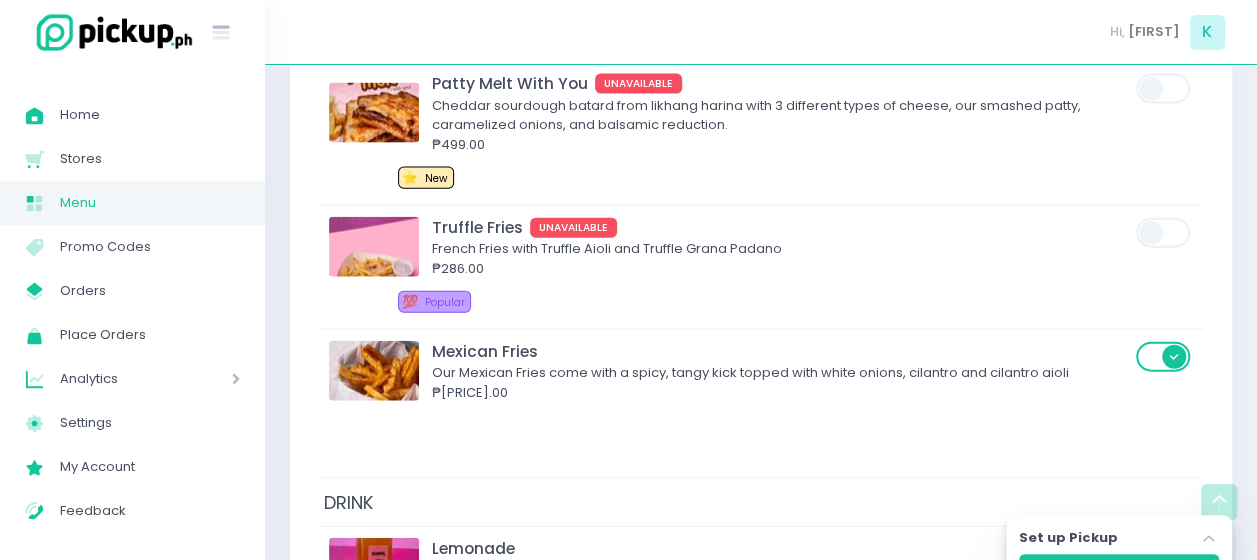 scroll, scrollTop: 2167, scrollLeft: 0, axis: vertical 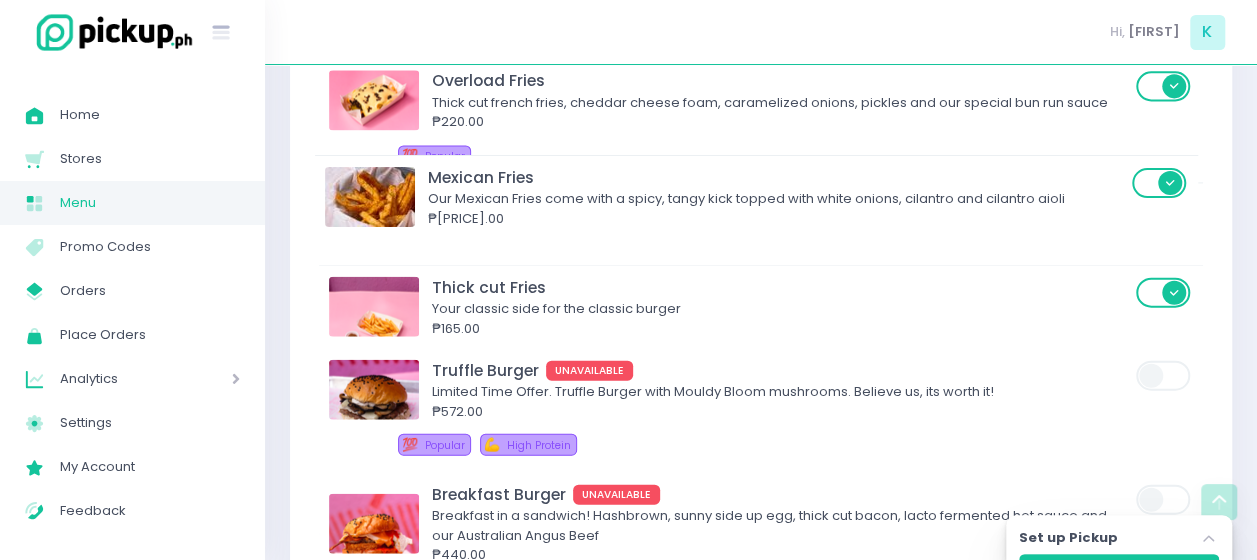 drag, startPoint x: 629, startPoint y: 385, endPoint x: 622, endPoint y: 205, distance: 180.13606 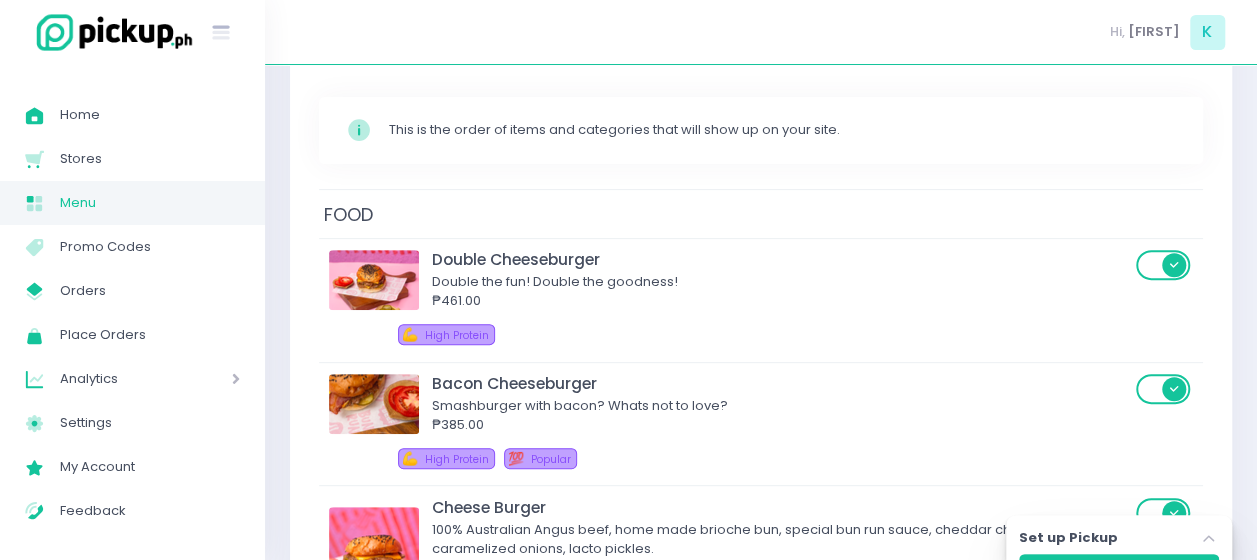 scroll, scrollTop: 255, scrollLeft: 0, axis: vertical 